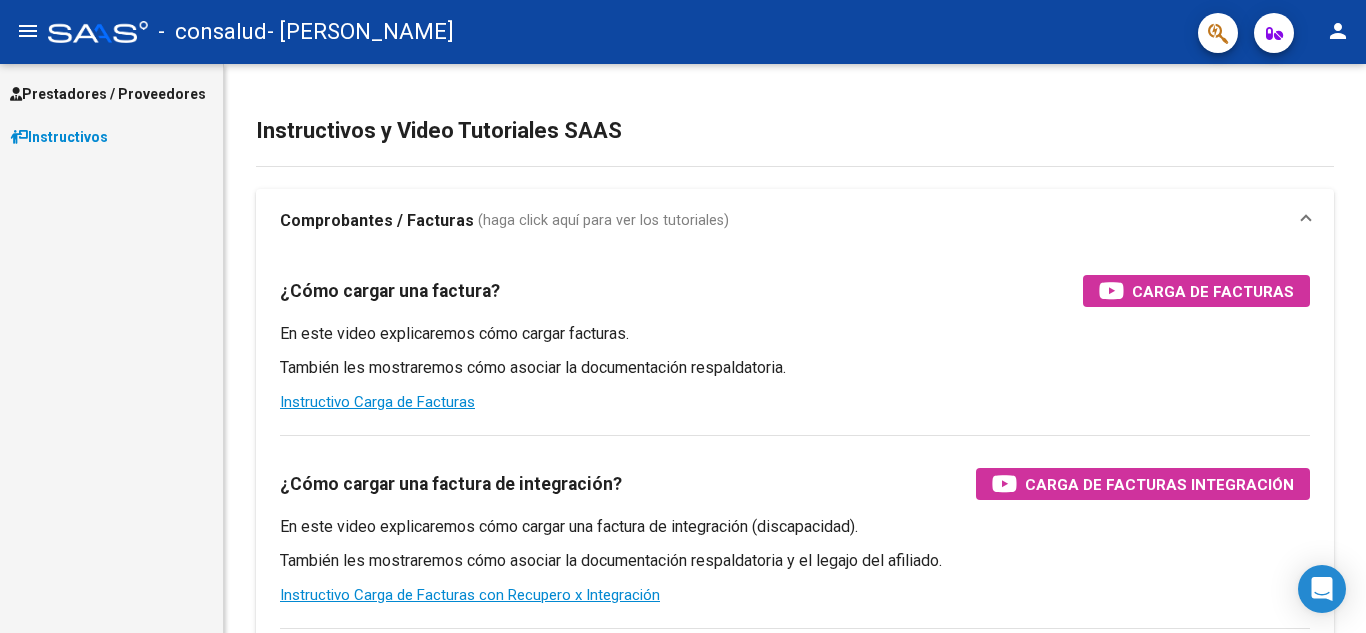 scroll, scrollTop: 0, scrollLeft: 0, axis: both 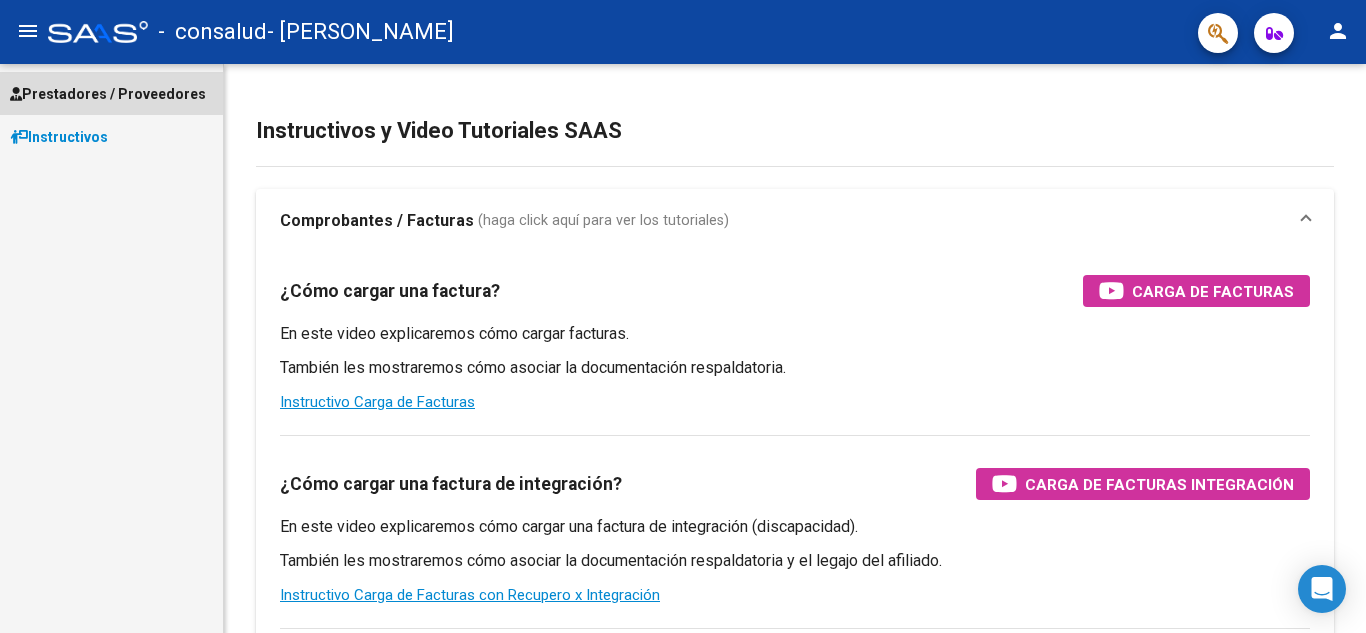 click on "Prestadores / Proveedores" at bounding box center [108, 94] 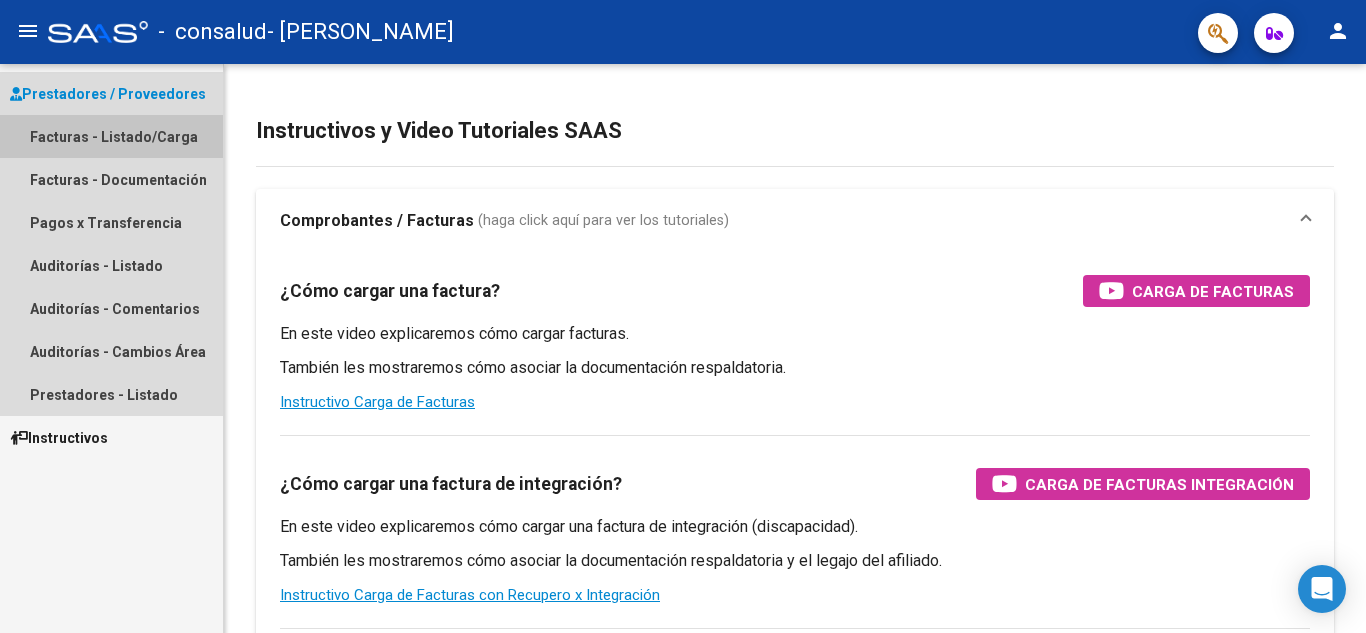 click on "Facturas - Listado/Carga" at bounding box center (111, 136) 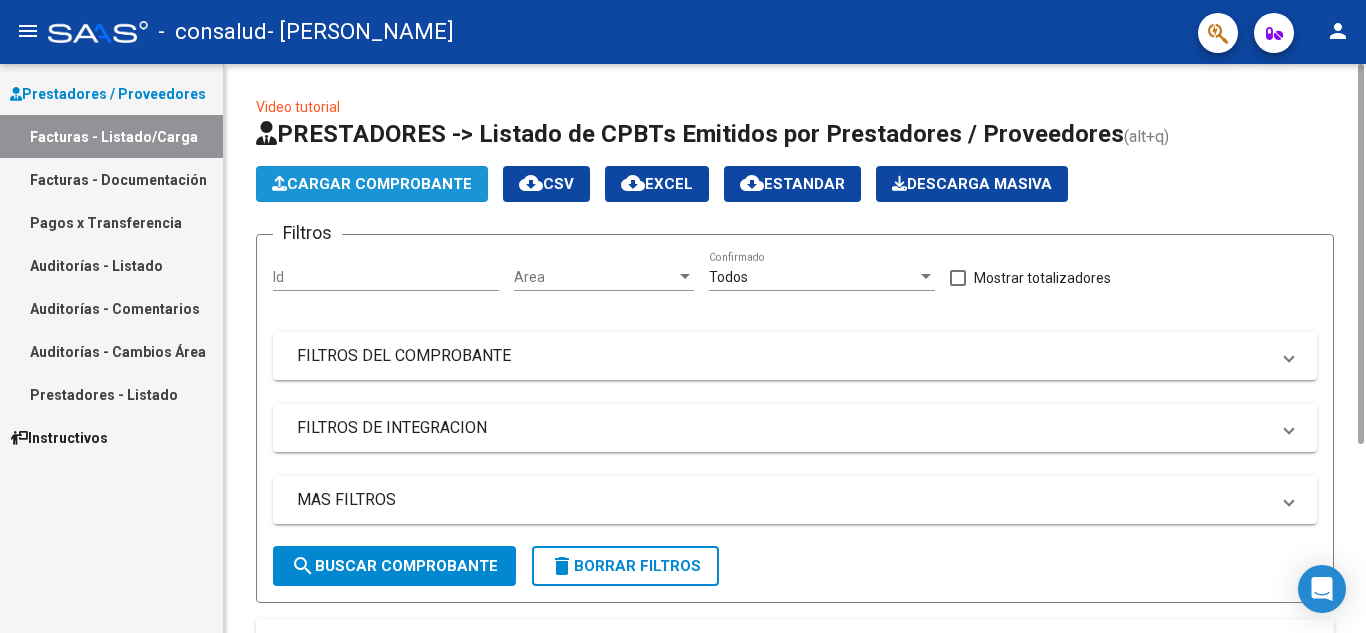 click on "Cargar Comprobante" 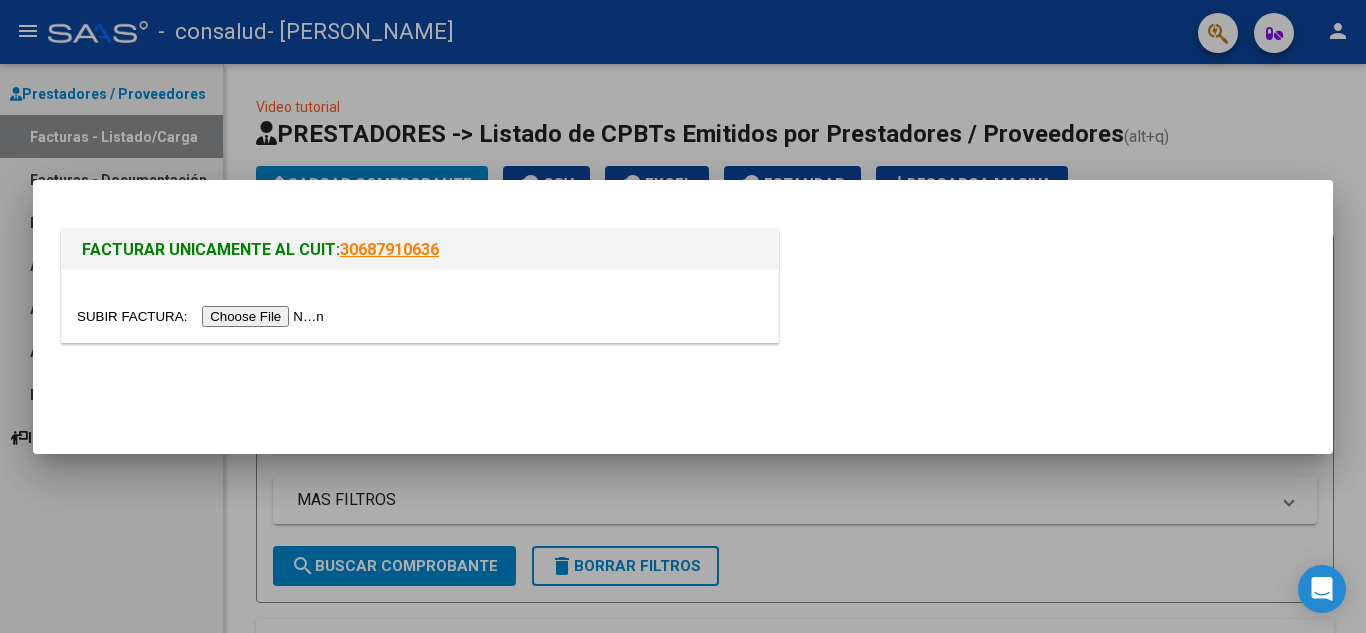 click at bounding box center (203, 316) 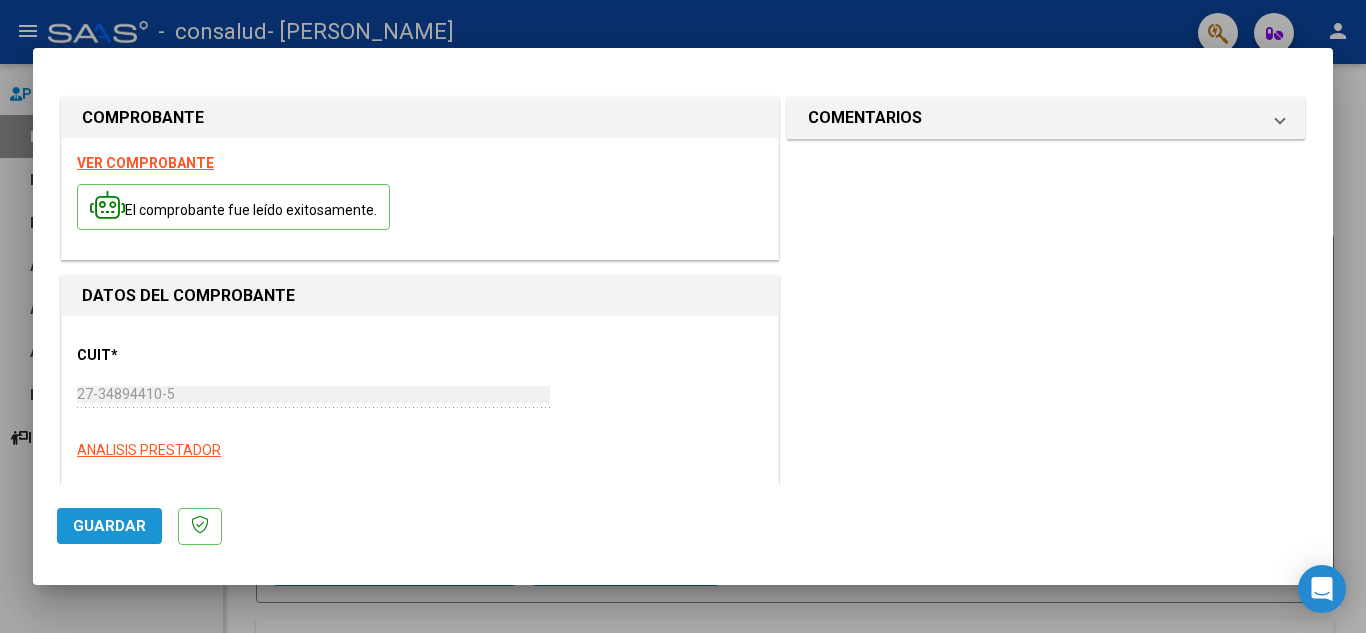 click on "Guardar" 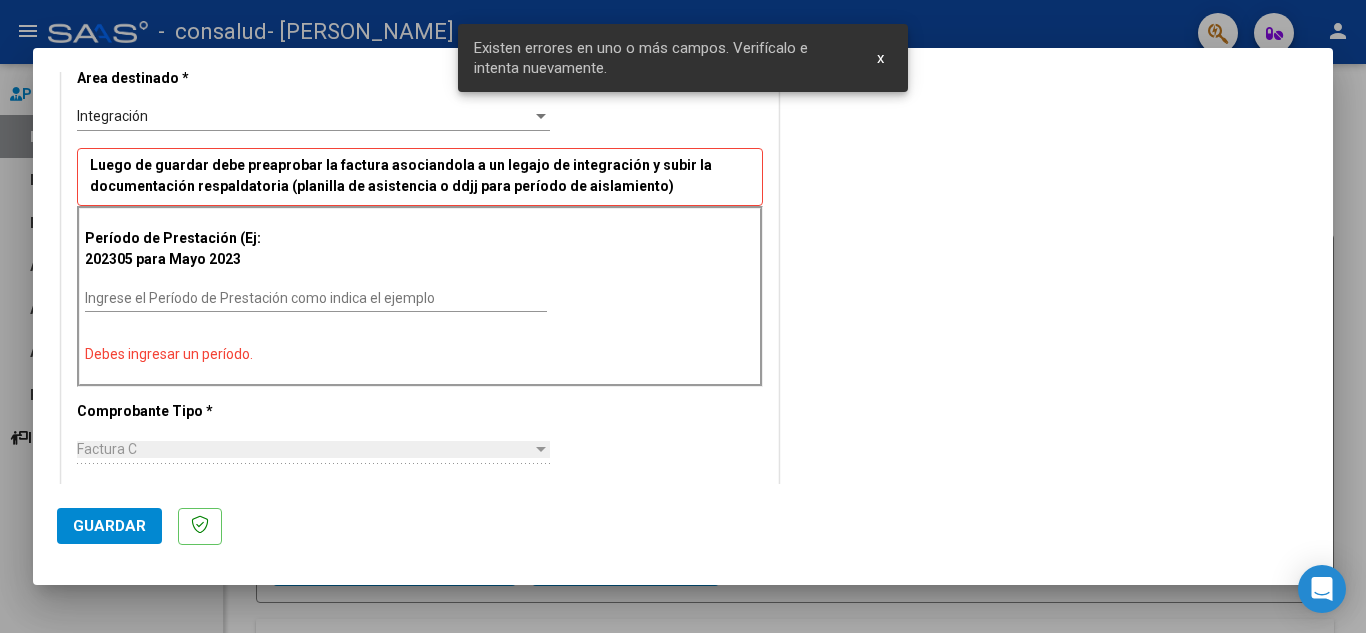 scroll, scrollTop: 422, scrollLeft: 0, axis: vertical 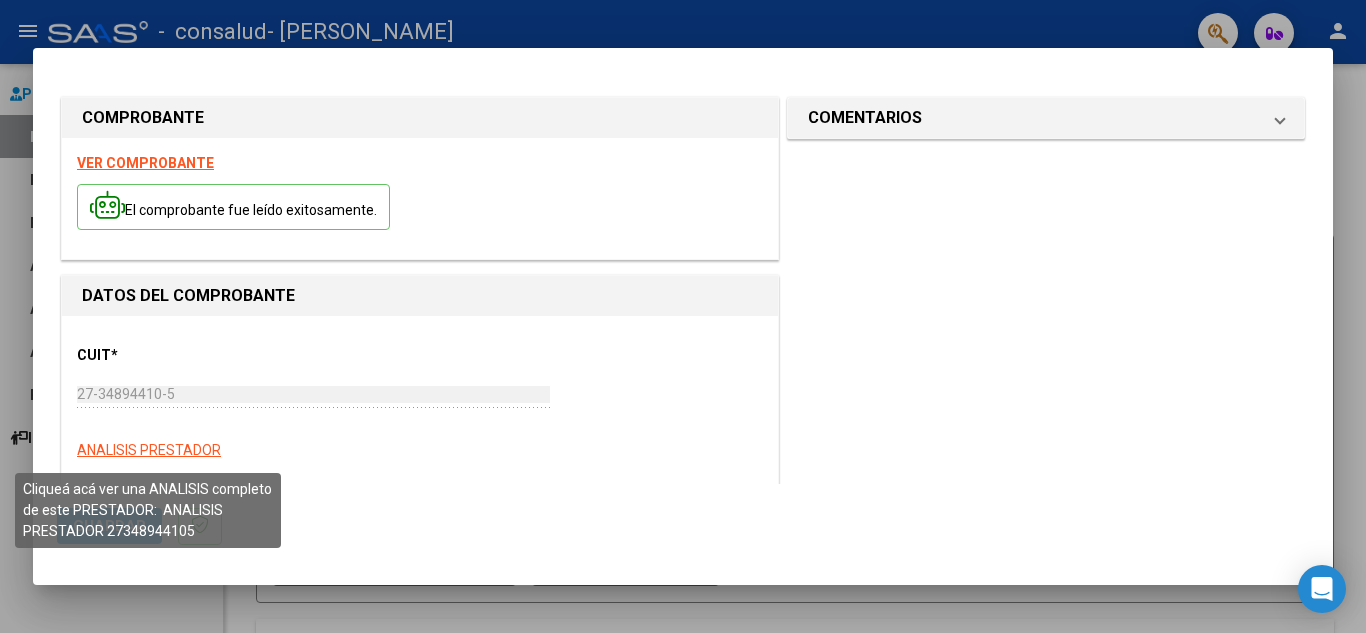 click on "ANALISIS PRESTADOR" at bounding box center (149, 450) 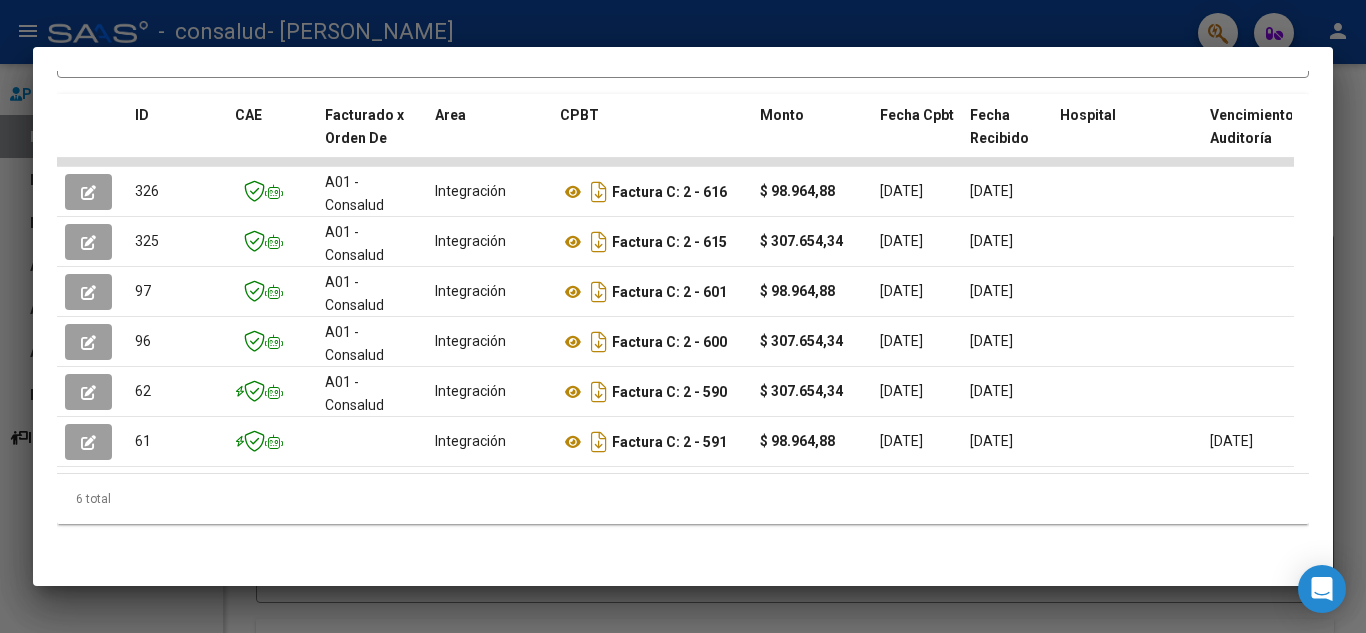scroll, scrollTop: 442, scrollLeft: 0, axis: vertical 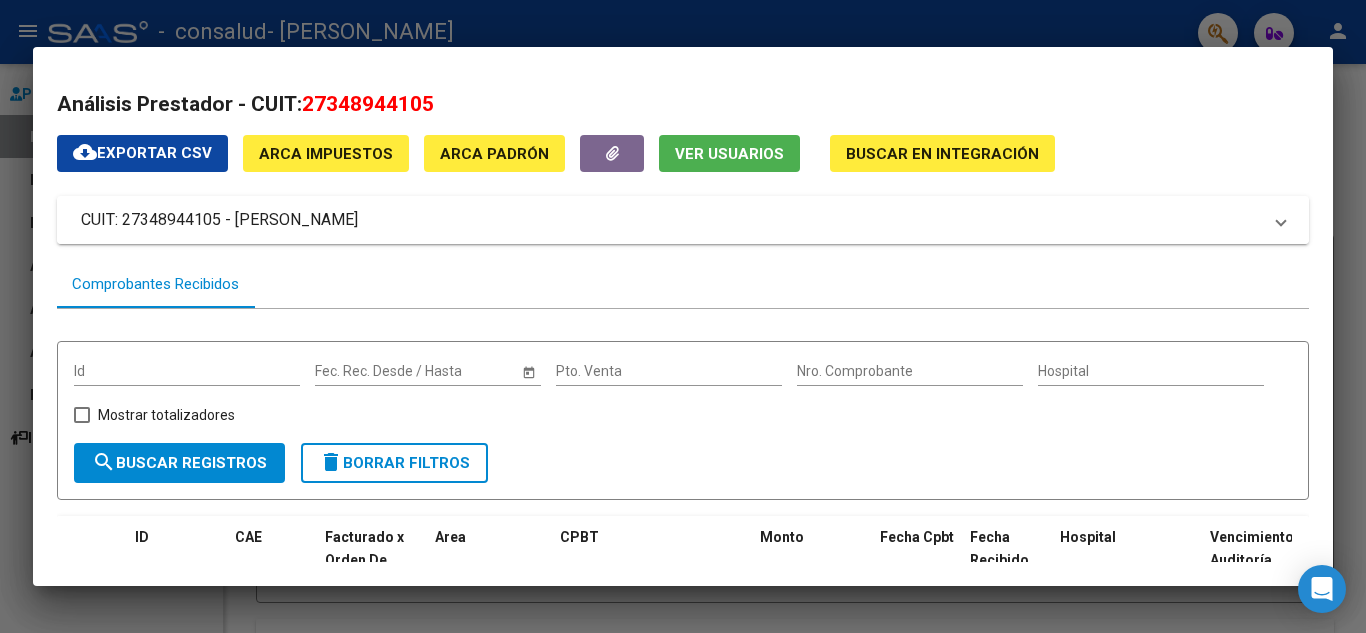 click on "CUIT: 27348944105 - [PERSON_NAME]" at bounding box center [671, 220] 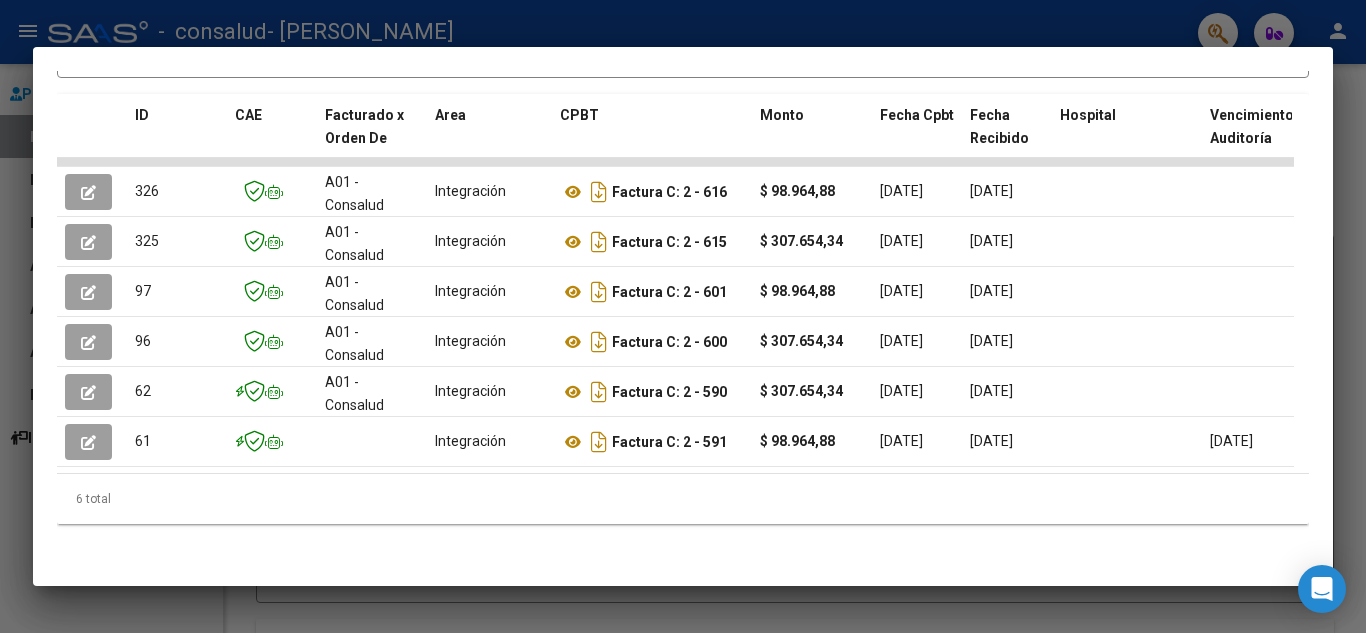 scroll, scrollTop: 563, scrollLeft: 0, axis: vertical 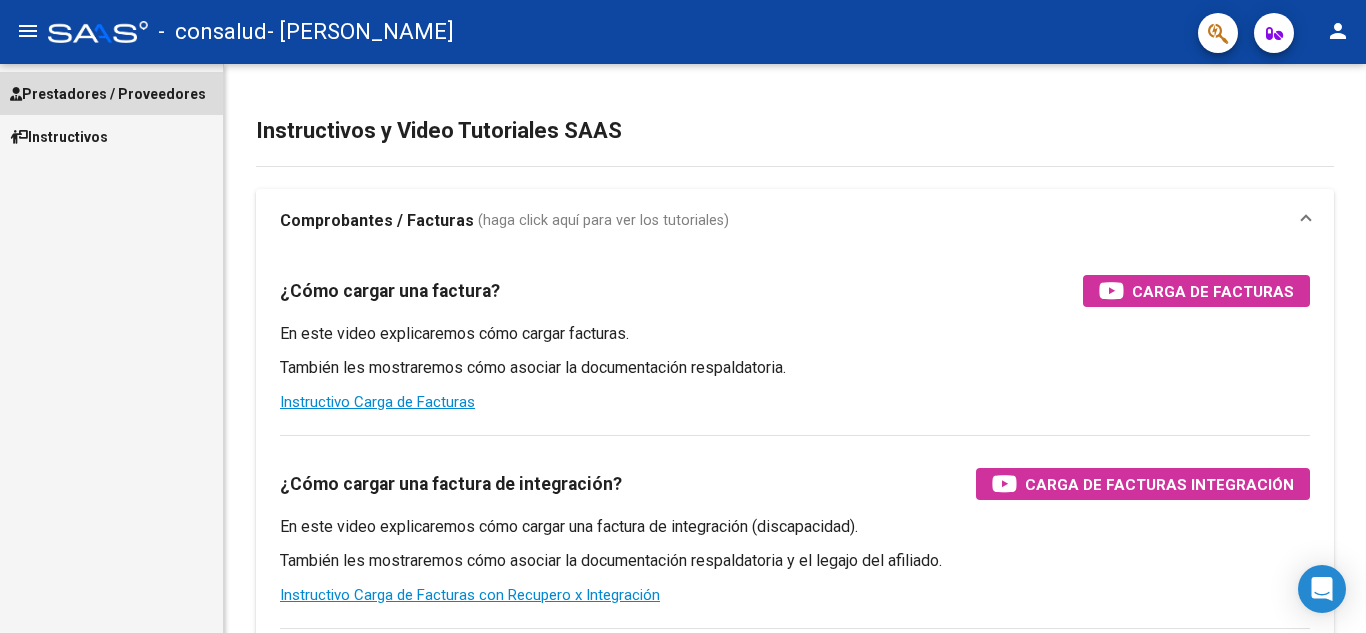 click on "Prestadores / Proveedores" at bounding box center [108, 94] 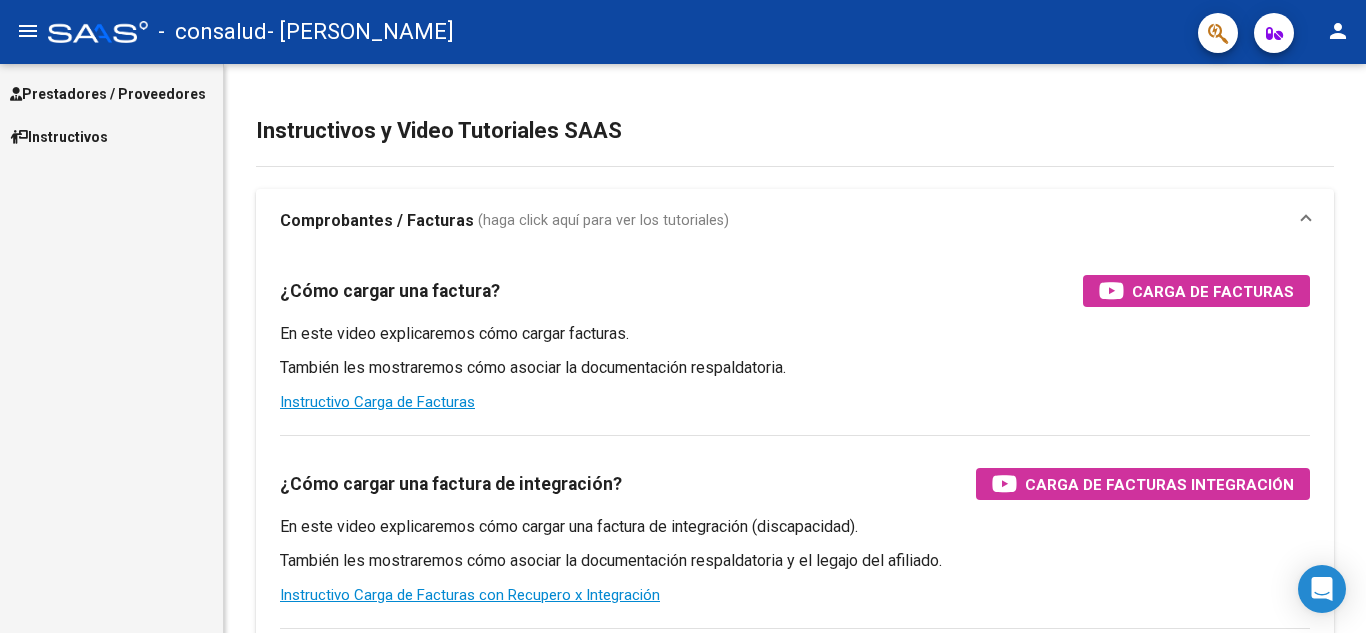 click on "Prestadores / Proveedores" at bounding box center (108, 94) 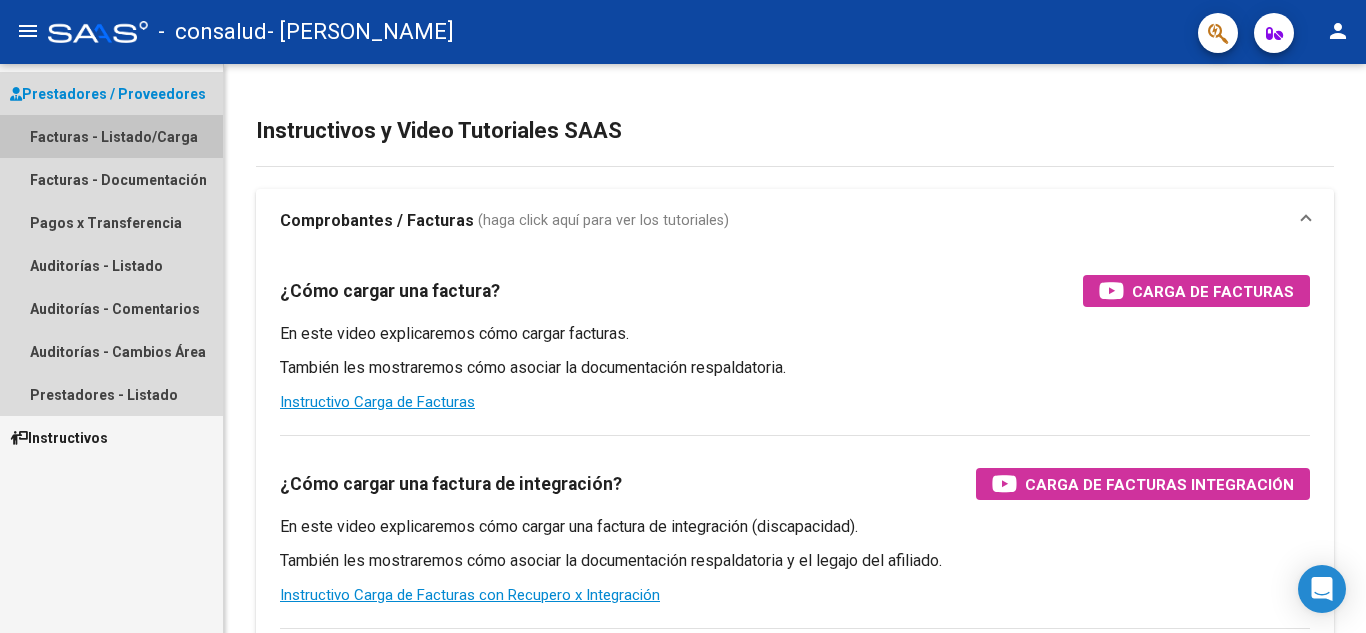 click on "Facturas - Listado/Carga" at bounding box center (111, 136) 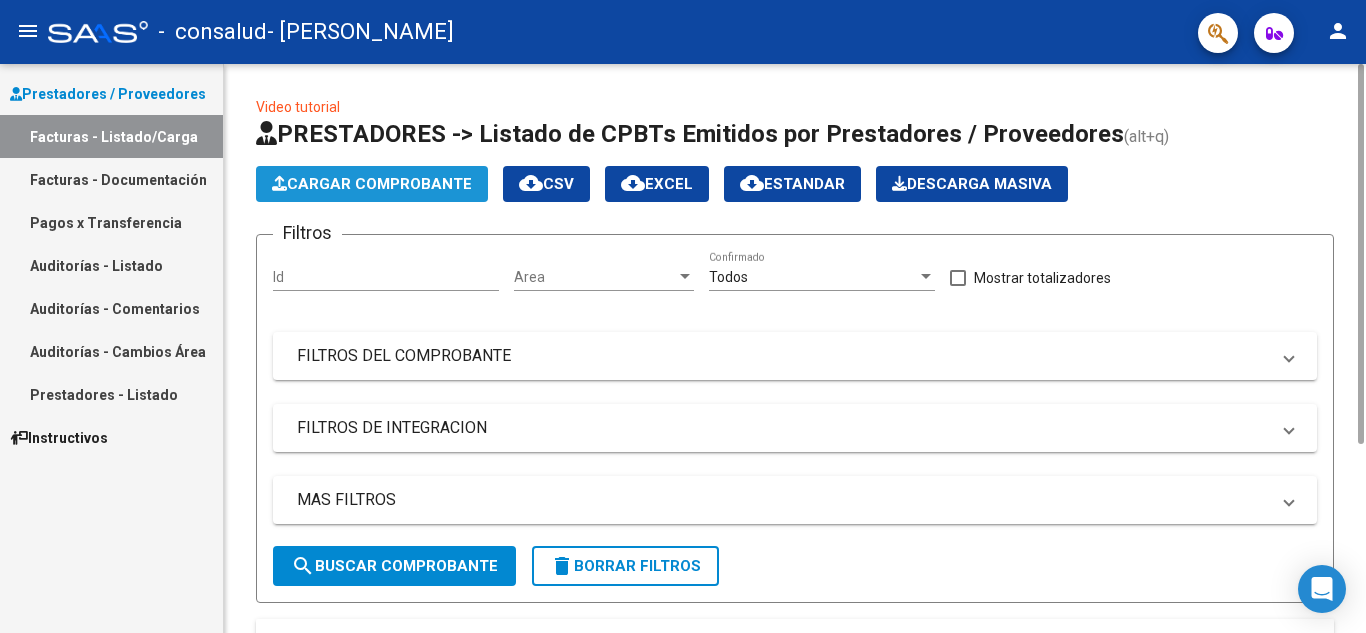 click on "Cargar Comprobante" 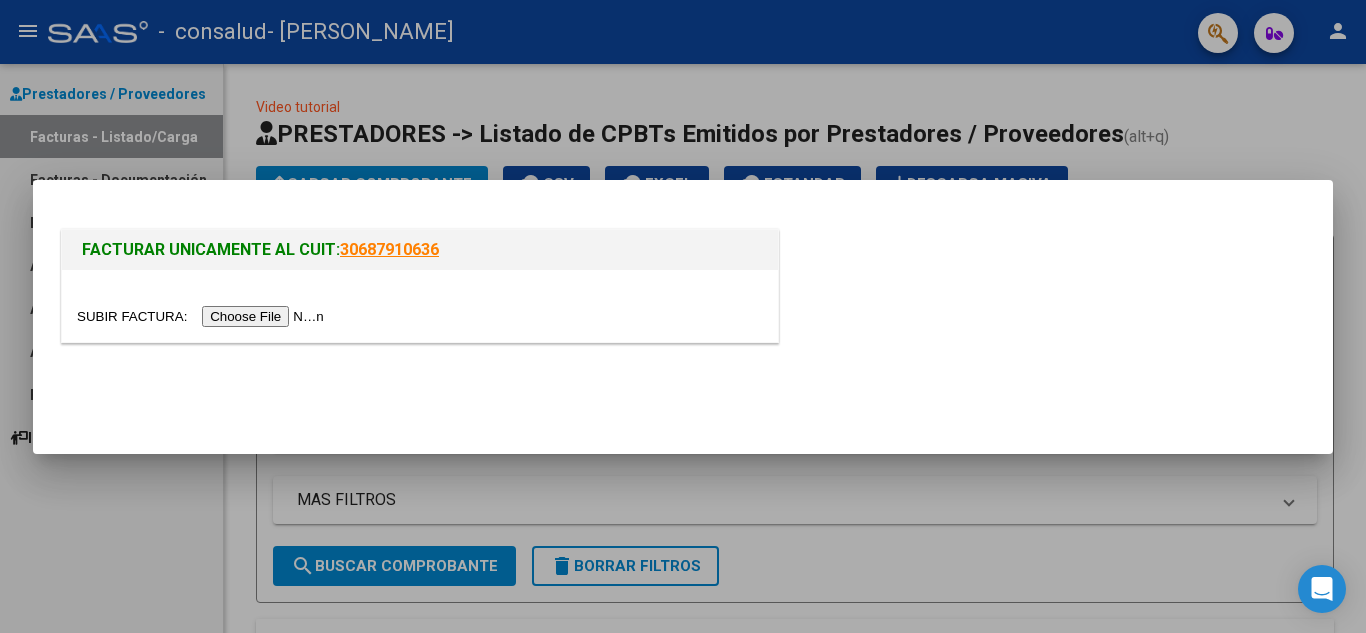 click at bounding box center (203, 316) 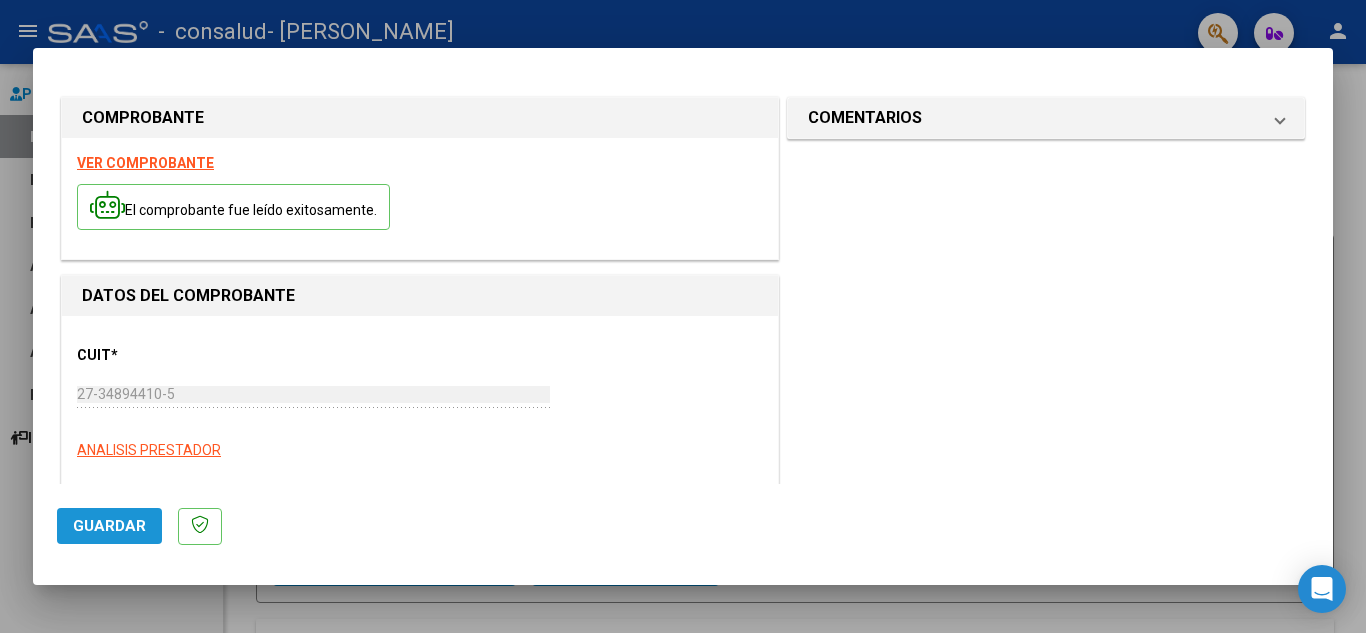 click on "Guardar" 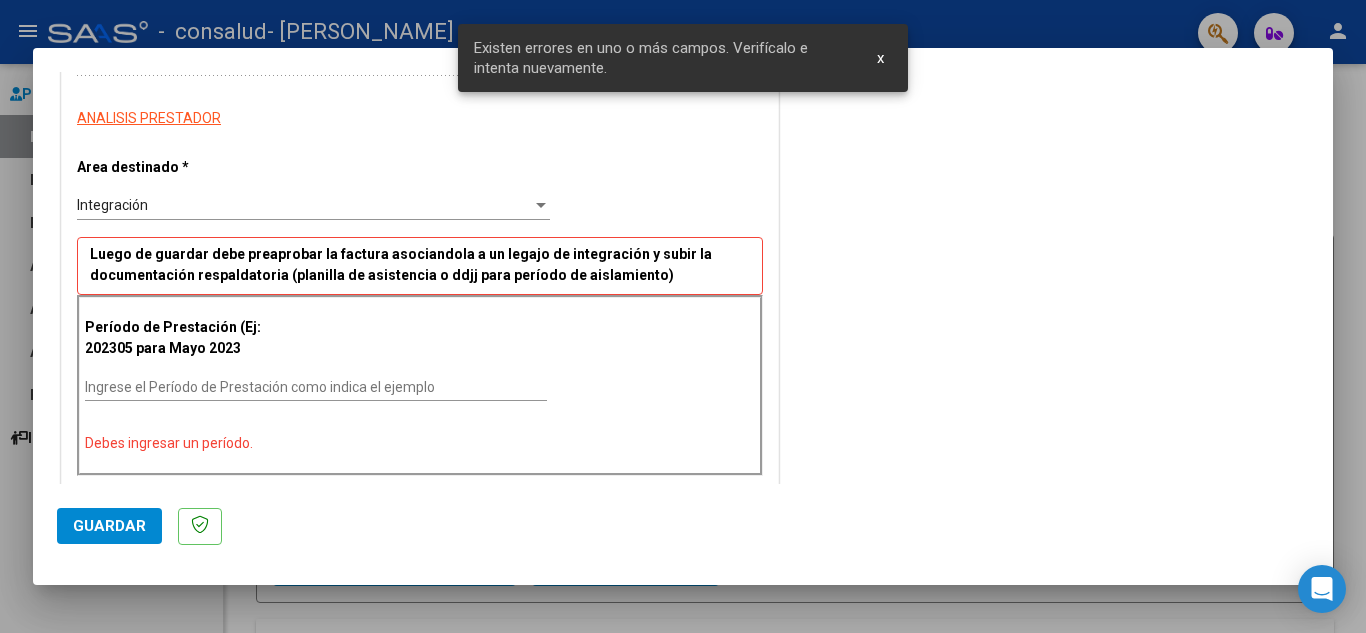 scroll, scrollTop: 422, scrollLeft: 0, axis: vertical 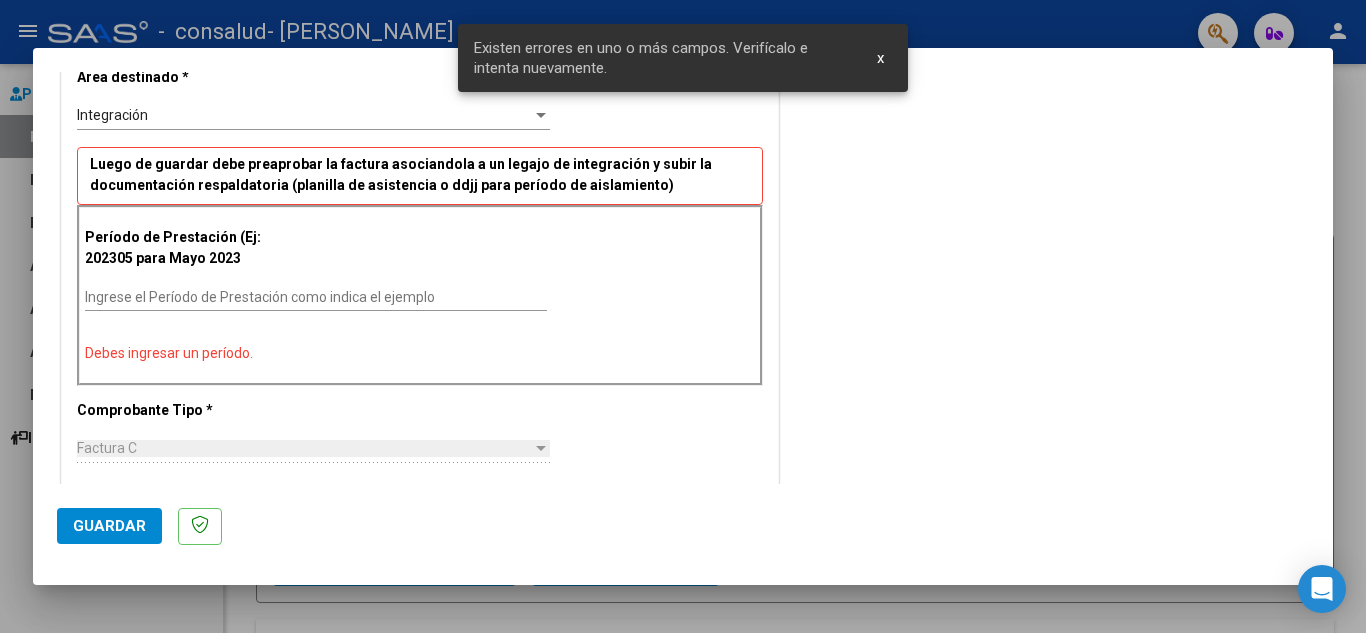 click on "Integración Seleccionar Area" at bounding box center (313, 116) 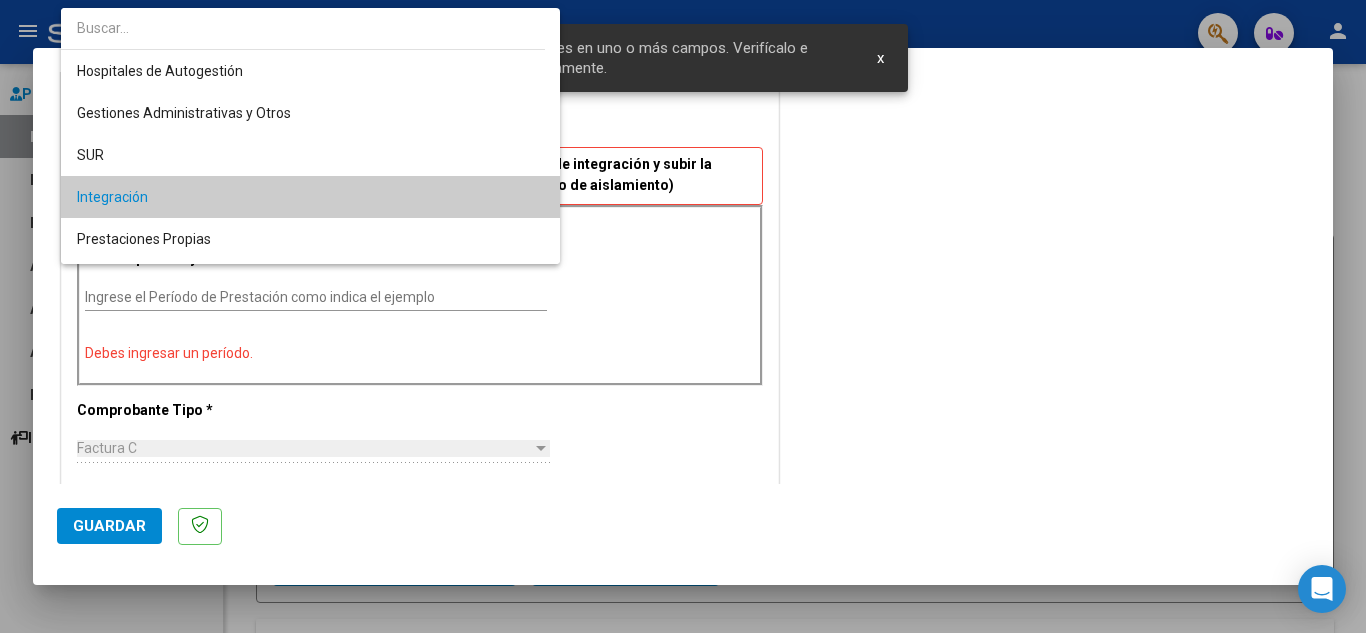 scroll, scrollTop: 82, scrollLeft: 0, axis: vertical 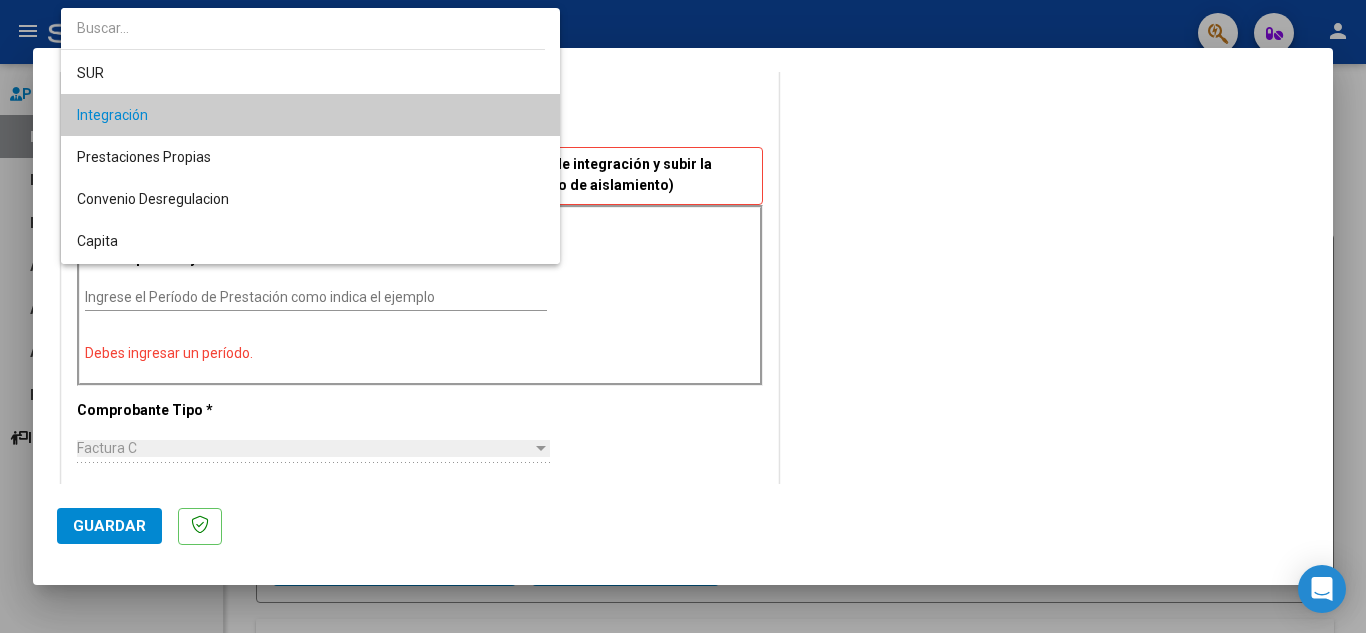 click on "Integración" at bounding box center (310, 115) 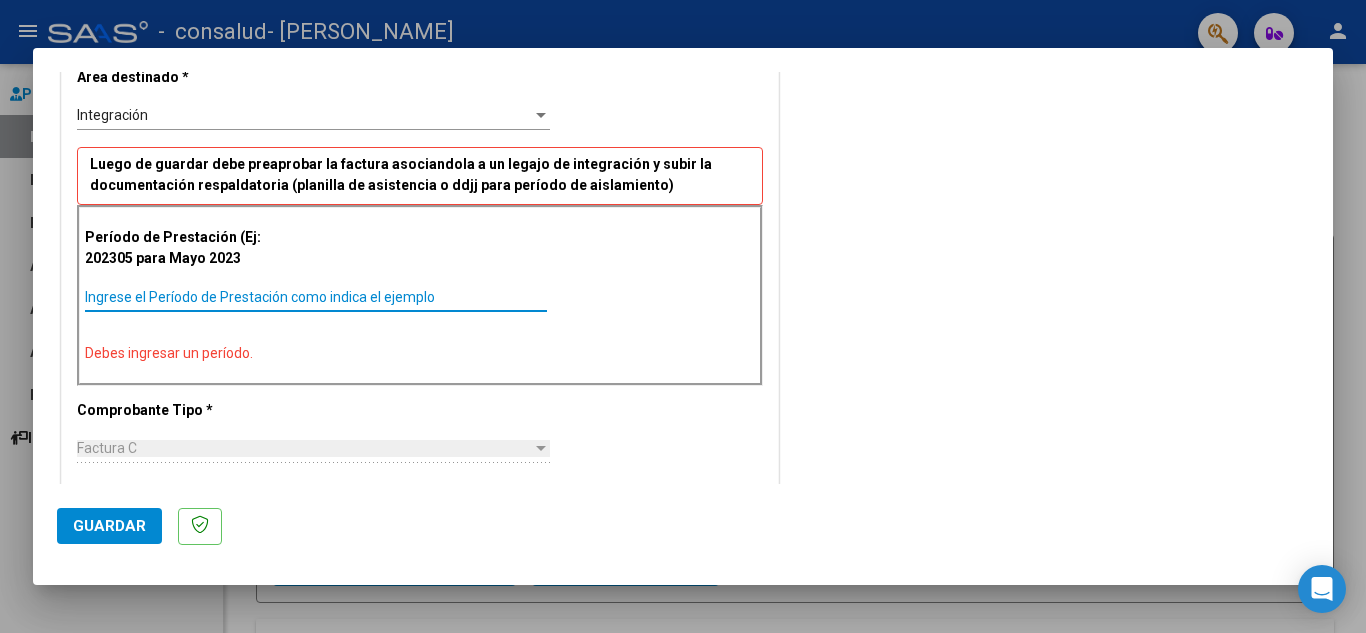 click on "Ingrese el Período de Prestación como indica el ejemplo" at bounding box center [316, 297] 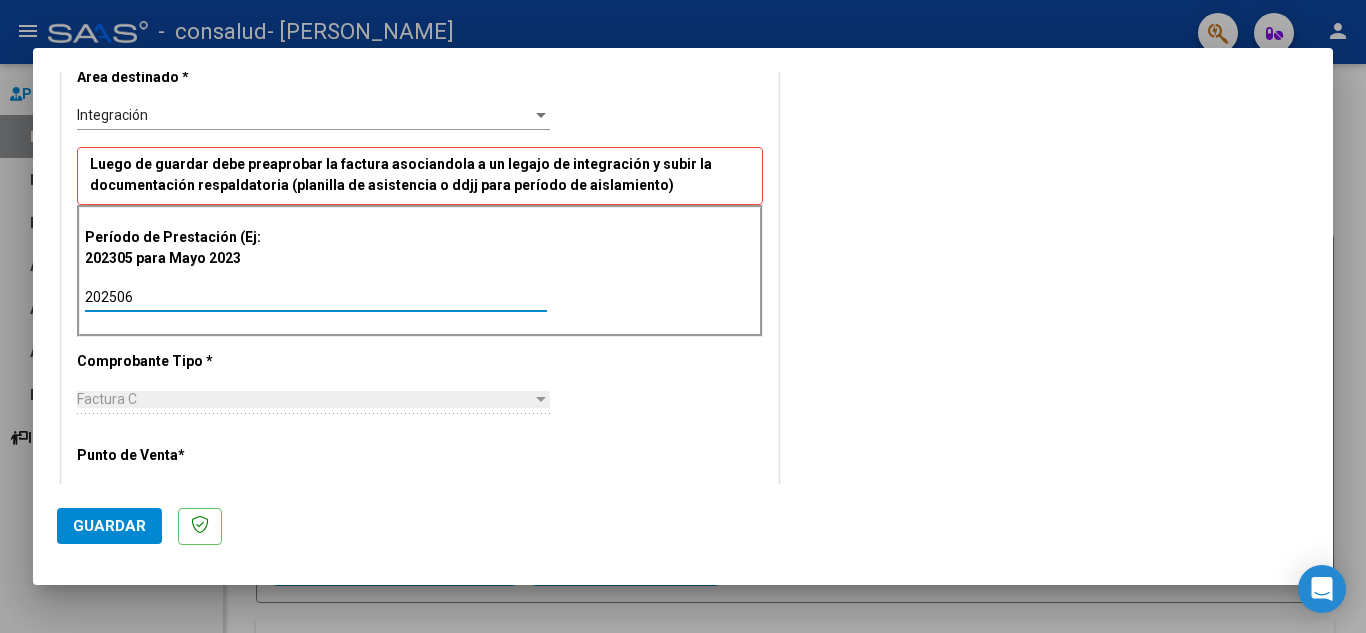 type on "202506" 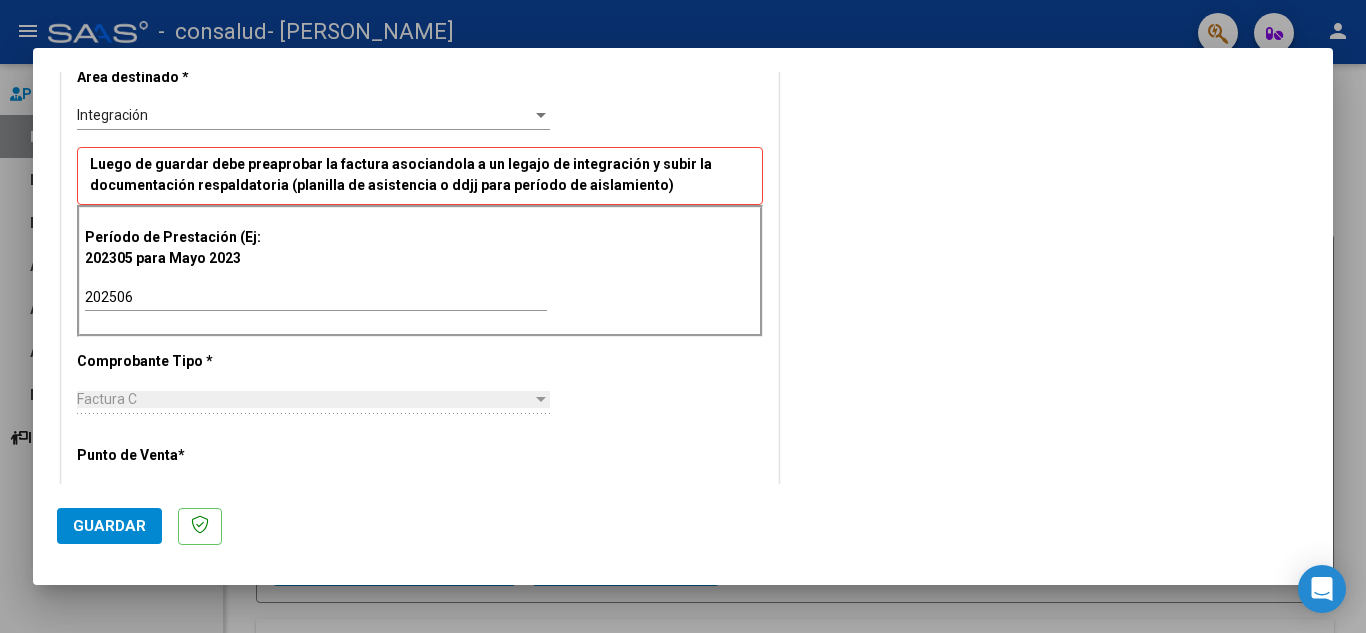 click on "Factura C" at bounding box center (304, 399) 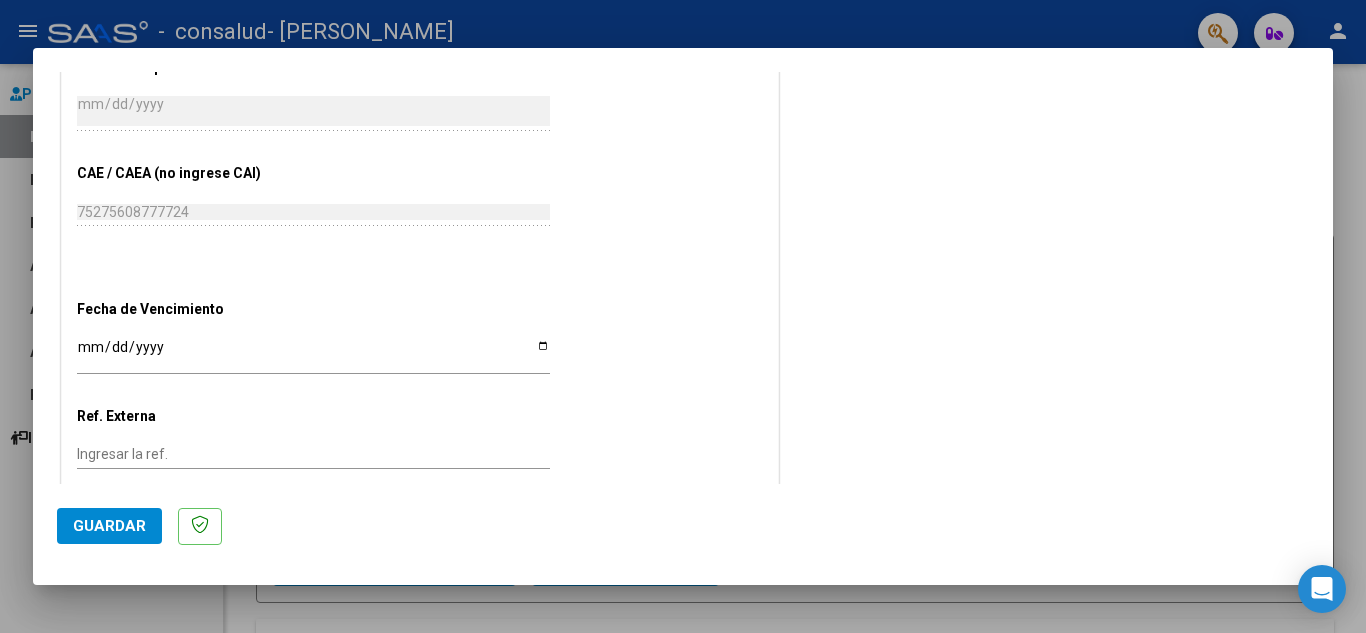 scroll, scrollTop: 1211, scrollLeft: 0, axis: vertical 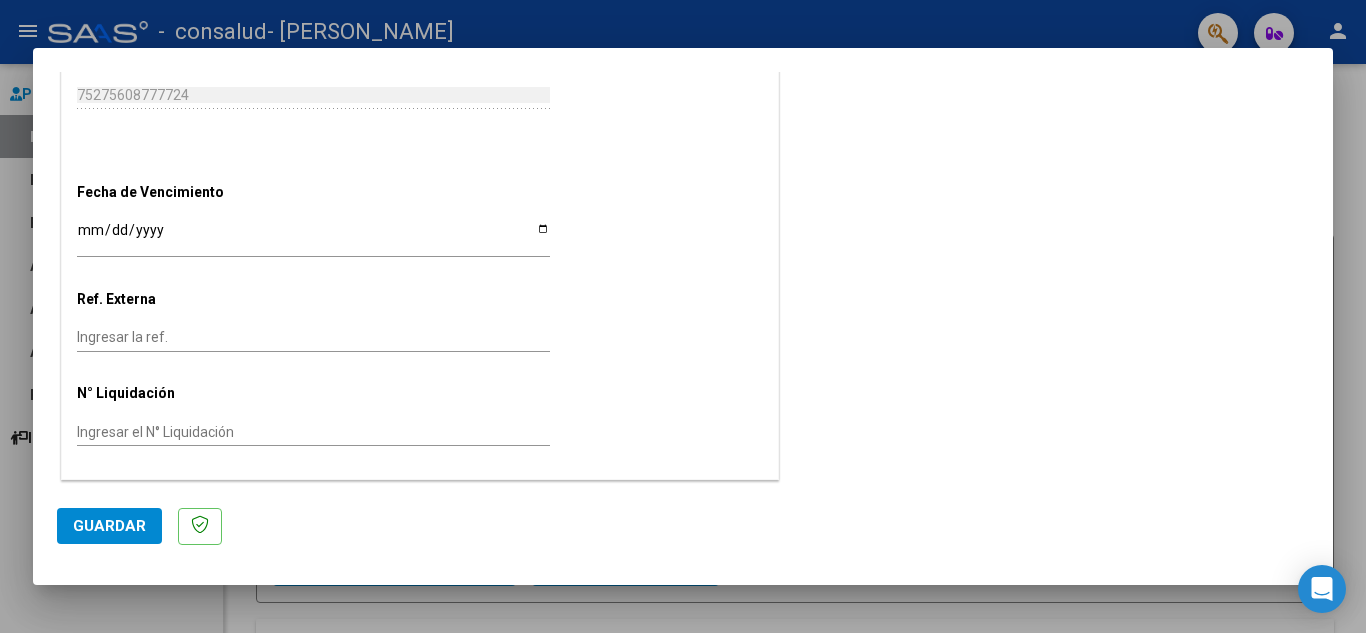 click on "Guardar" 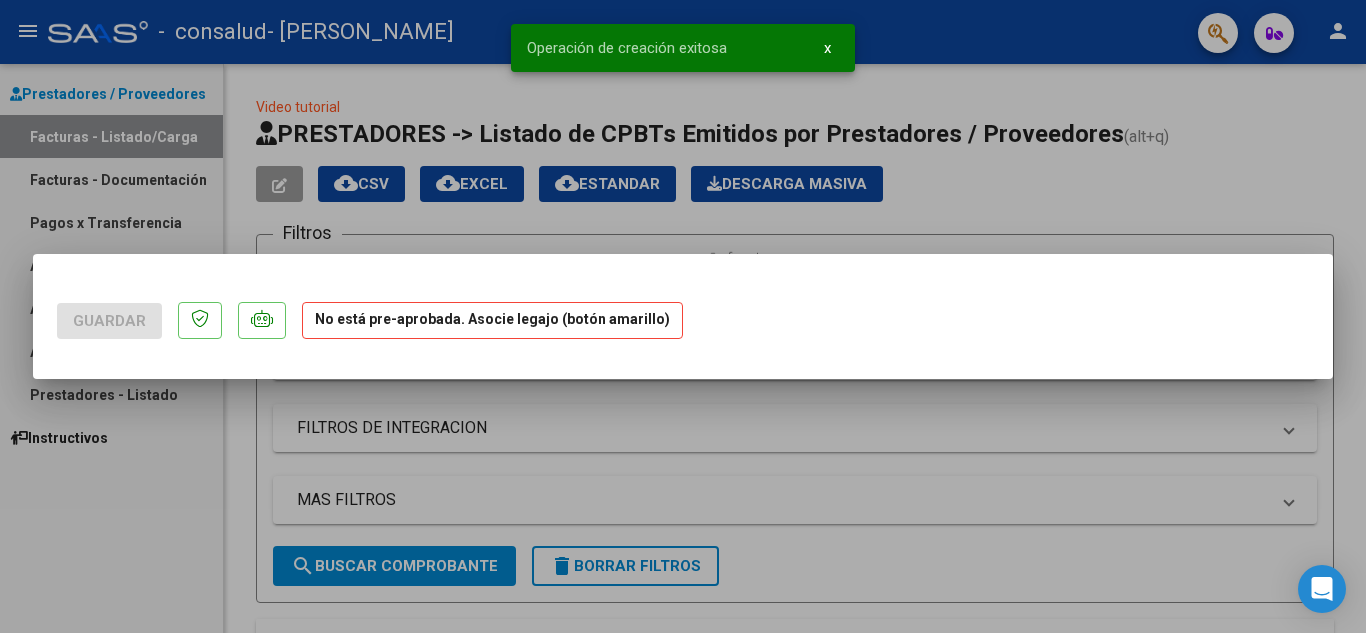 scroll, scrollTop: 0, scrollLeft: 0, axis: both 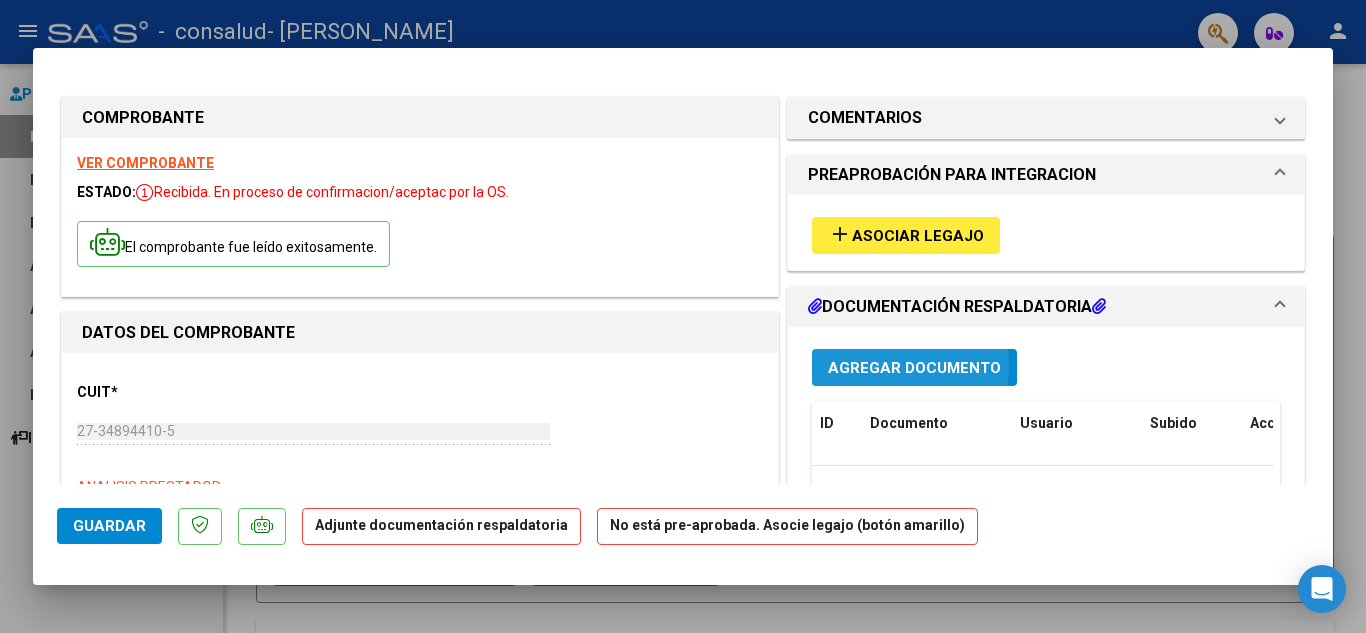 click on "Agregar Documento" at bounding box center (914, 368) 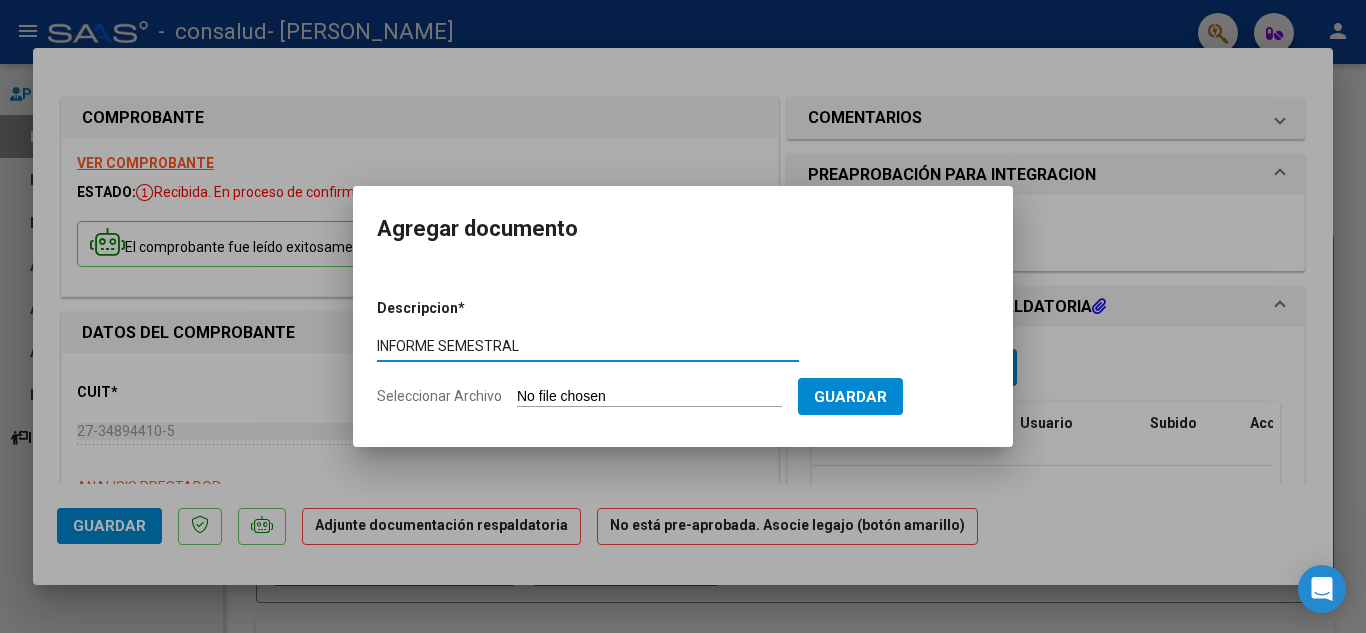 type on "INFORME SEMESTRAL" 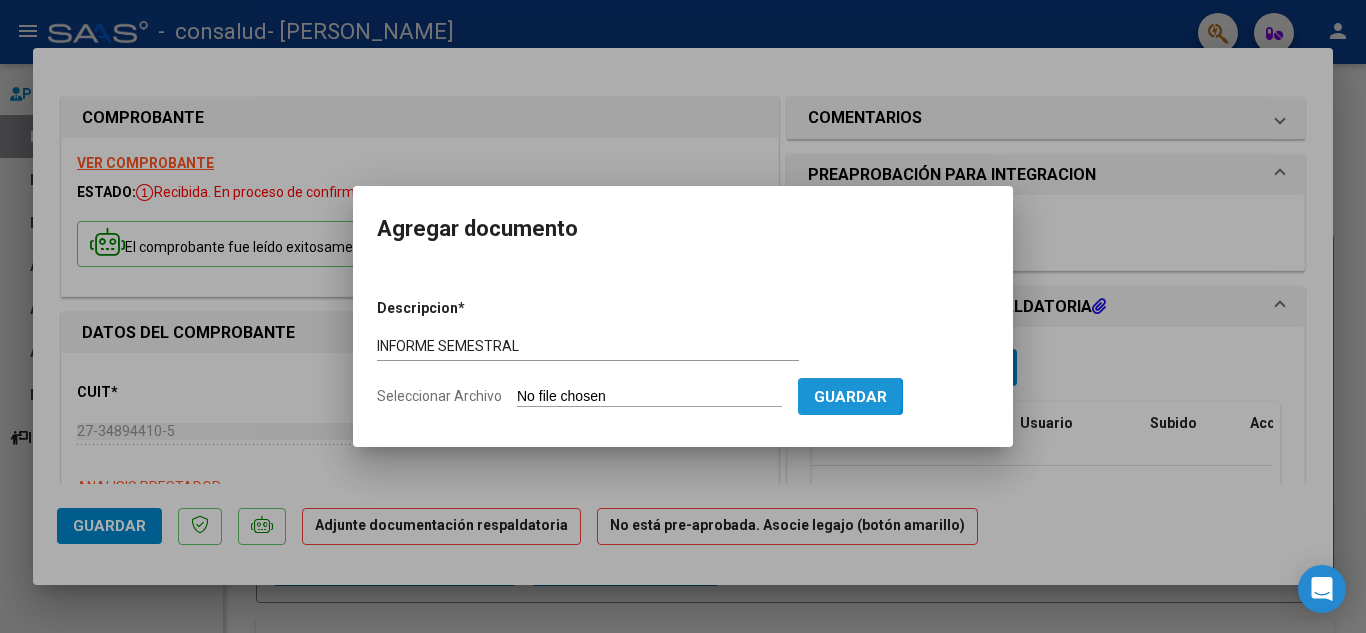 click on "Guardar" at bounding box center (850, 397) 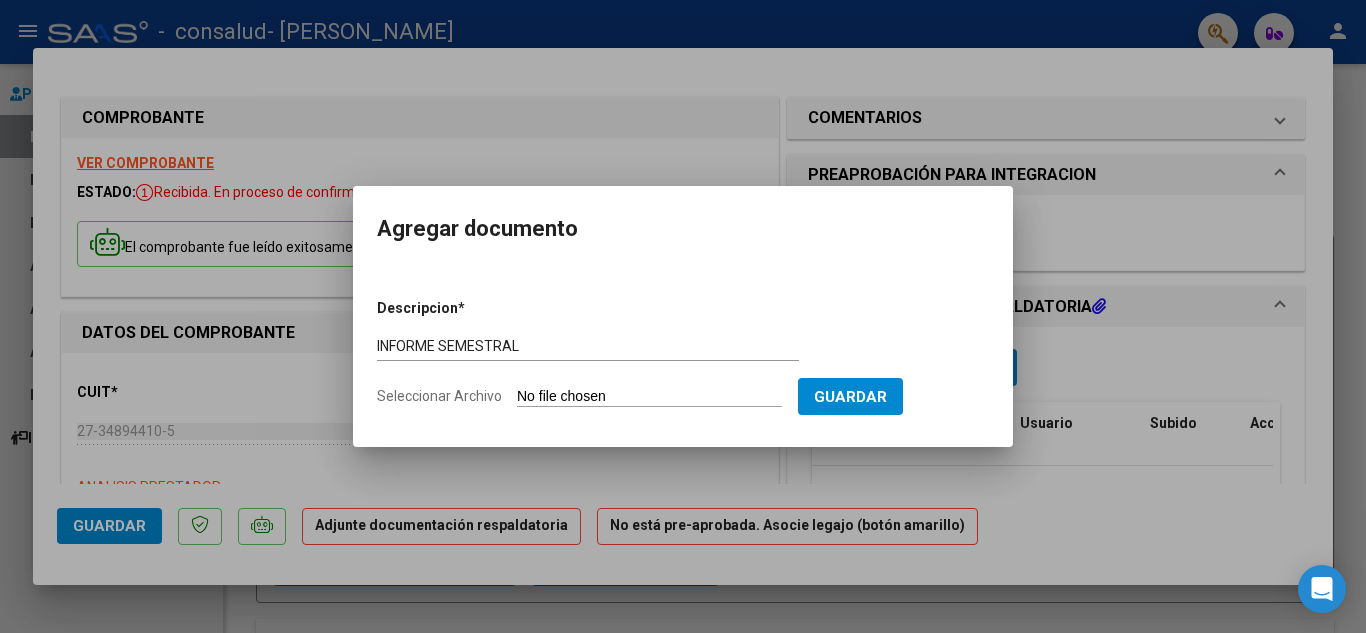 click on "Seleccionar Archivo" at bounding box center (649, 397) 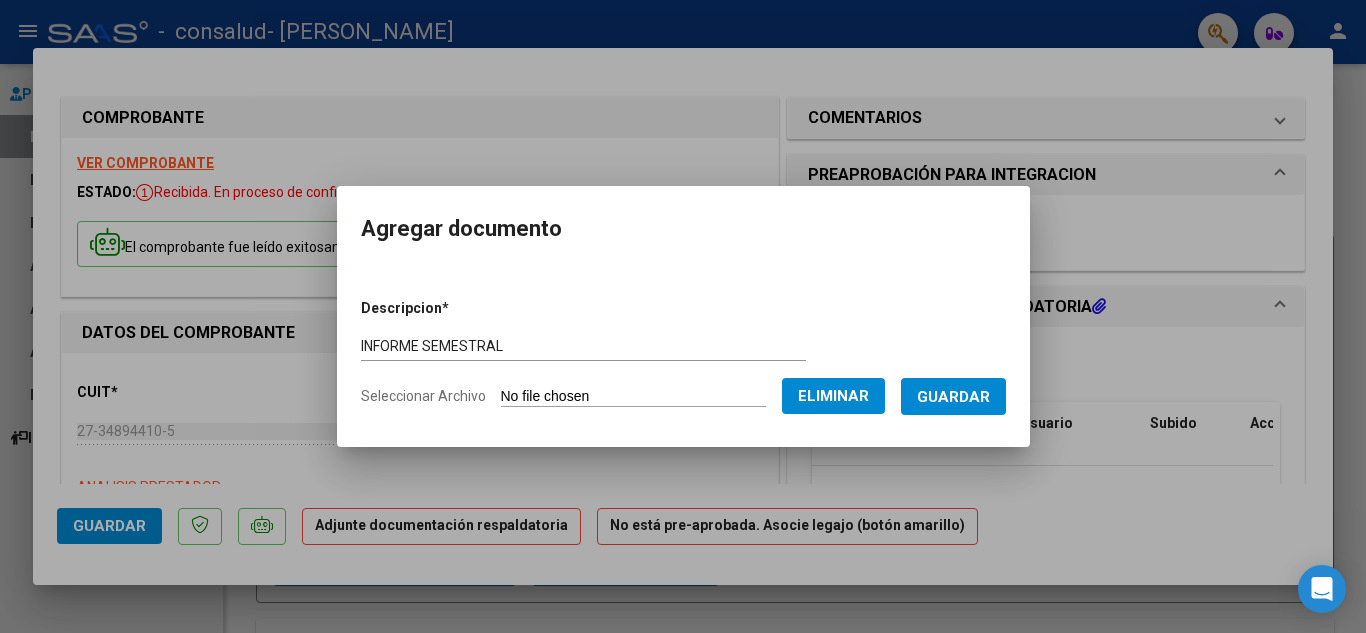click on "Guardar" at bounding box center (953, 397) 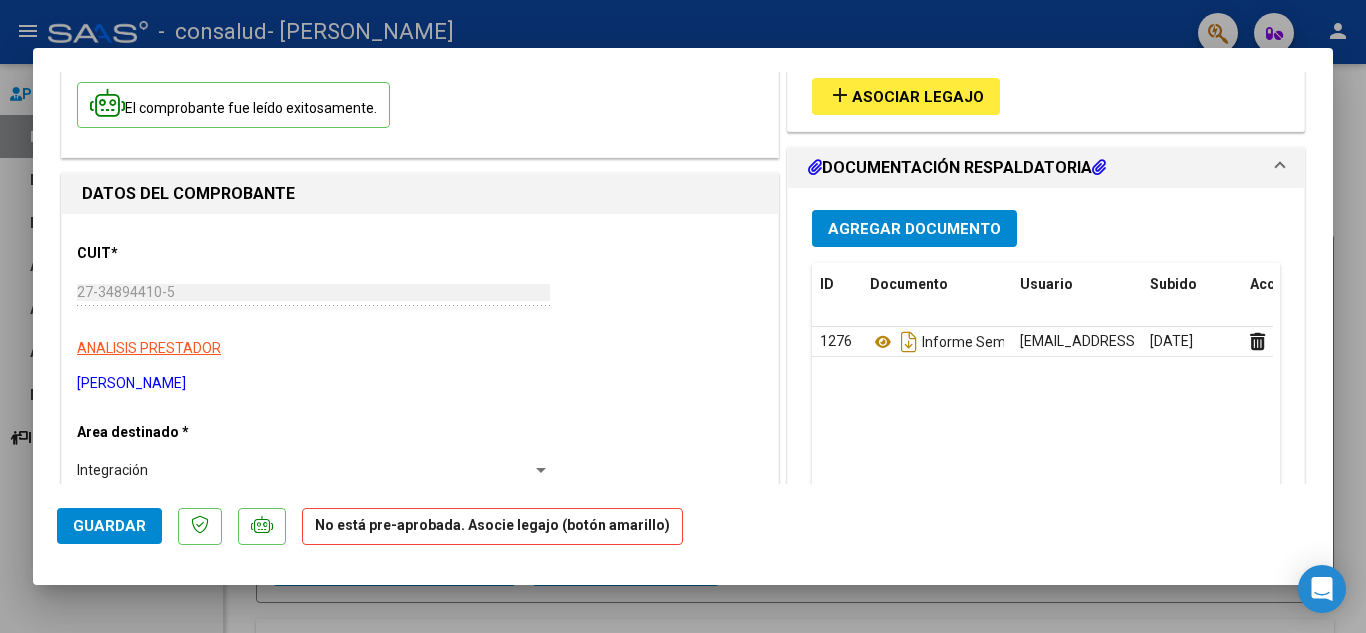 scroll, scrollTop: 143, scrollLeft: 0, axis: vertical 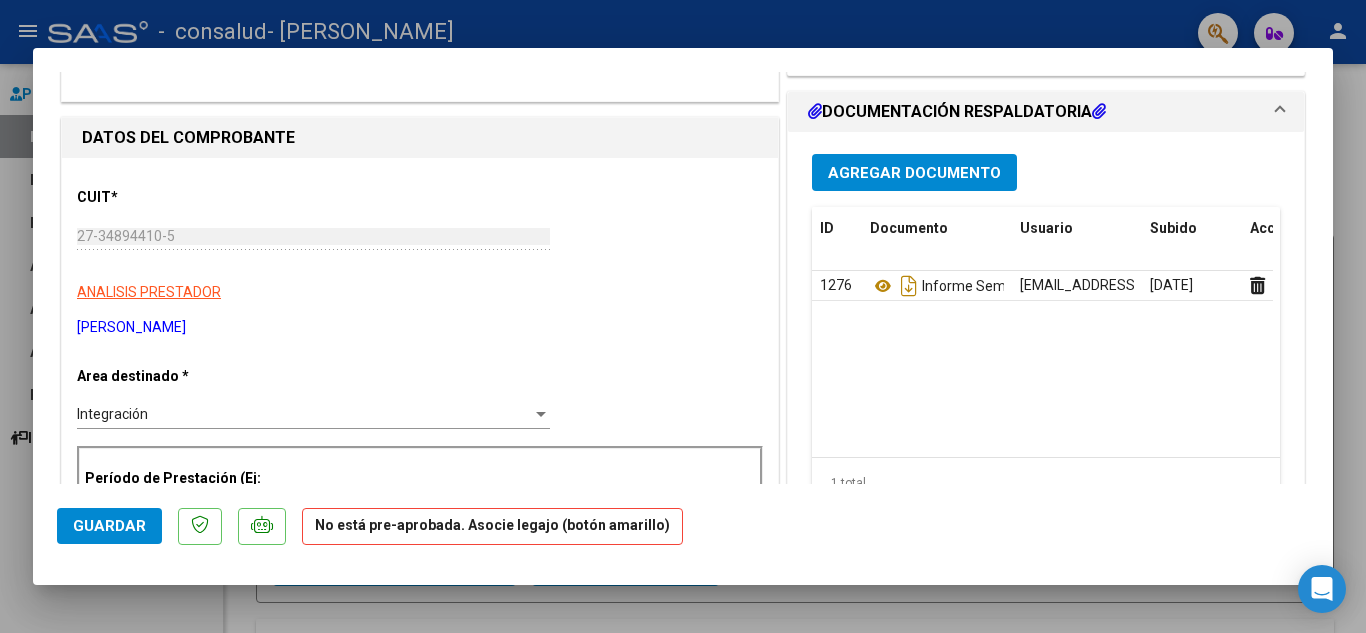 click on "Agregar Documento" at bounding box center [914, 173] 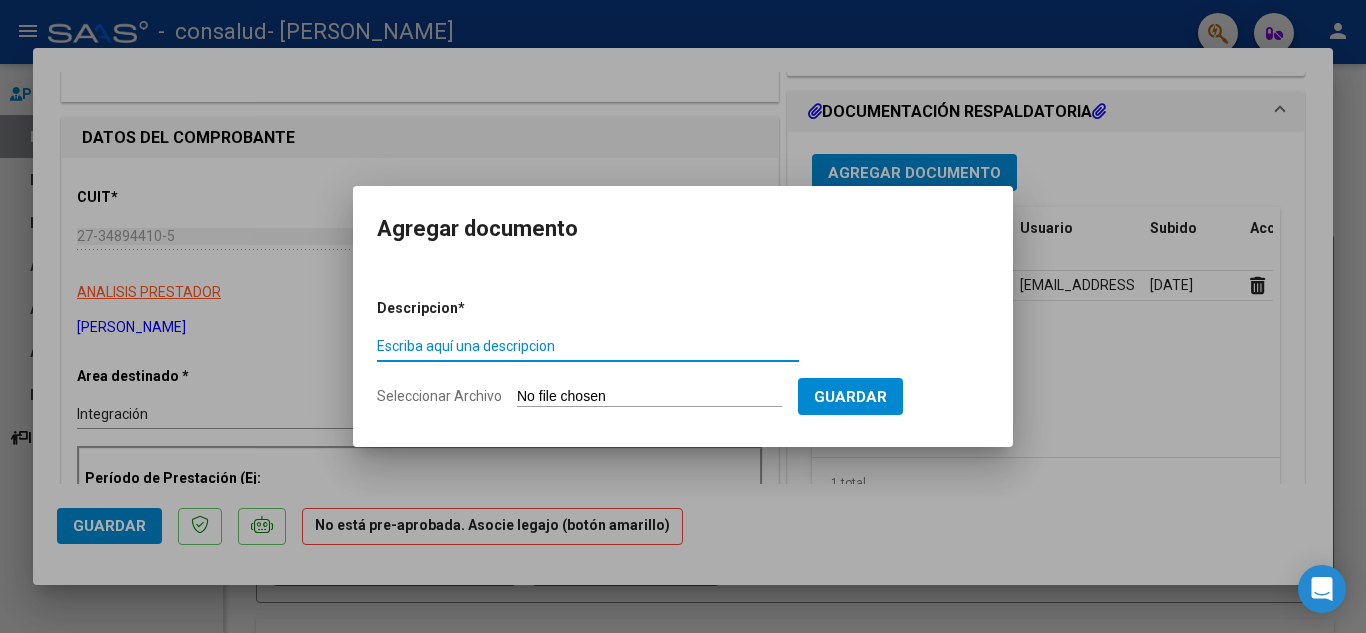 click on "Escriba aquí una descripcion" at bounding box center [588, 346] 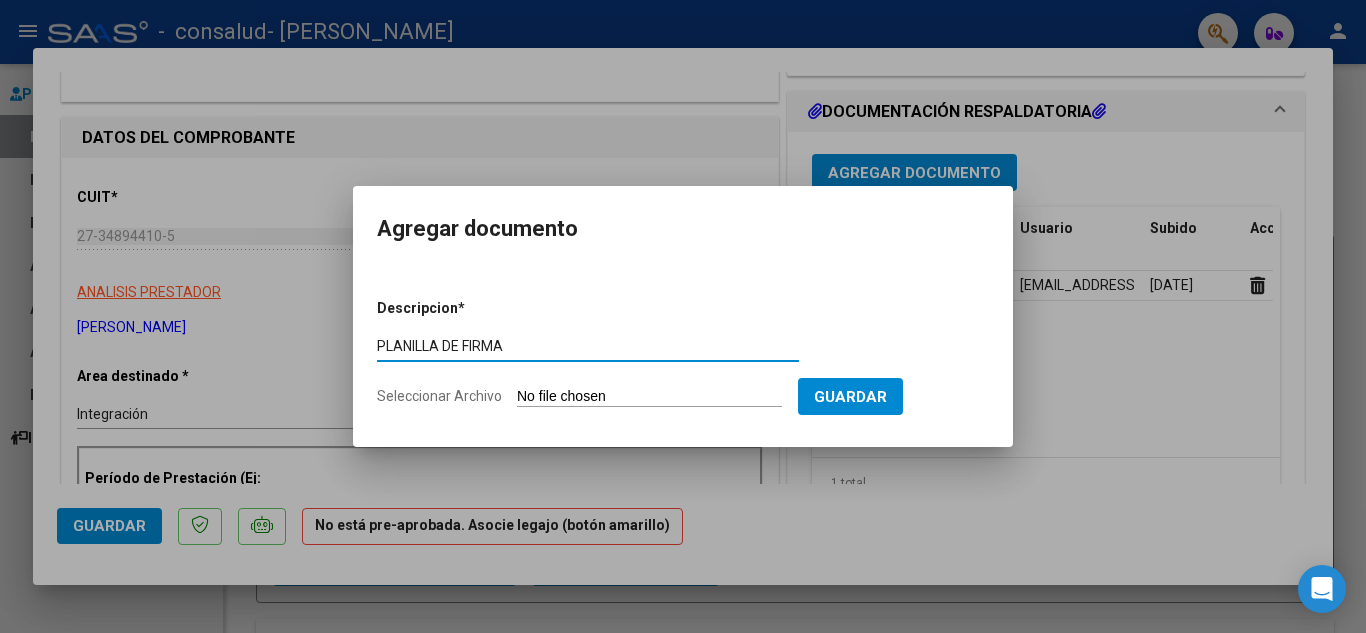type on "PLANILLA DE FIRMA" 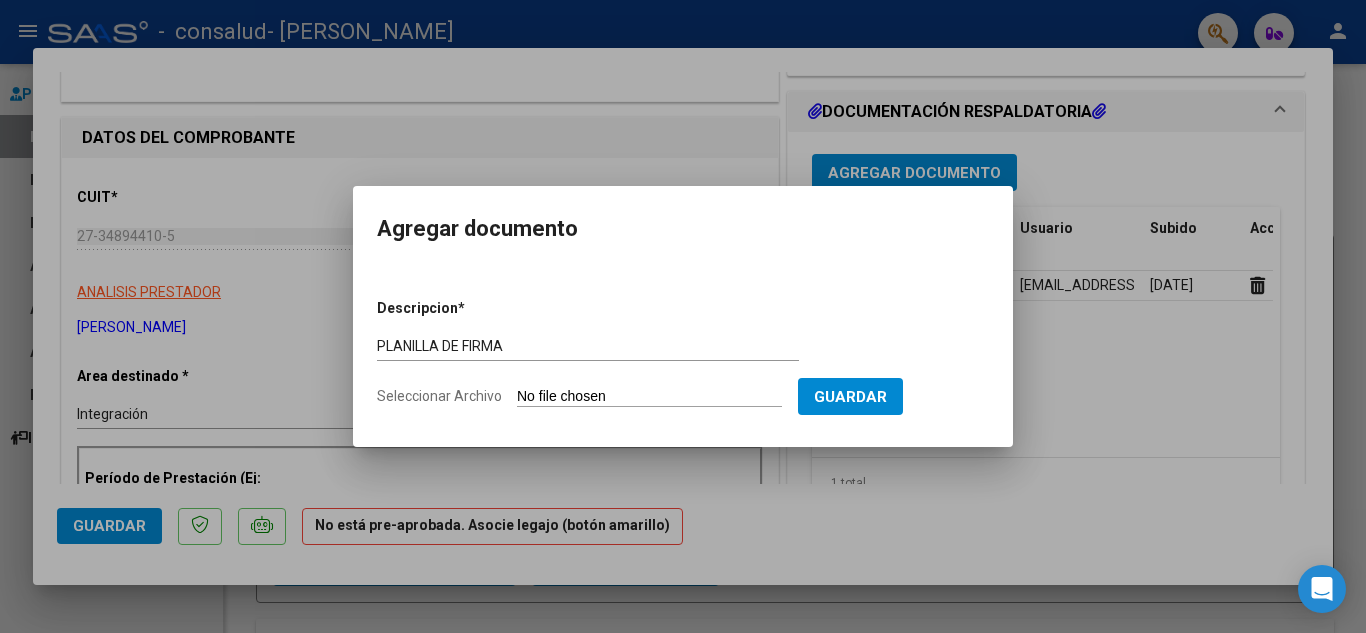 click on "Seleccionar Archivo" at bounding box center (649, 397) 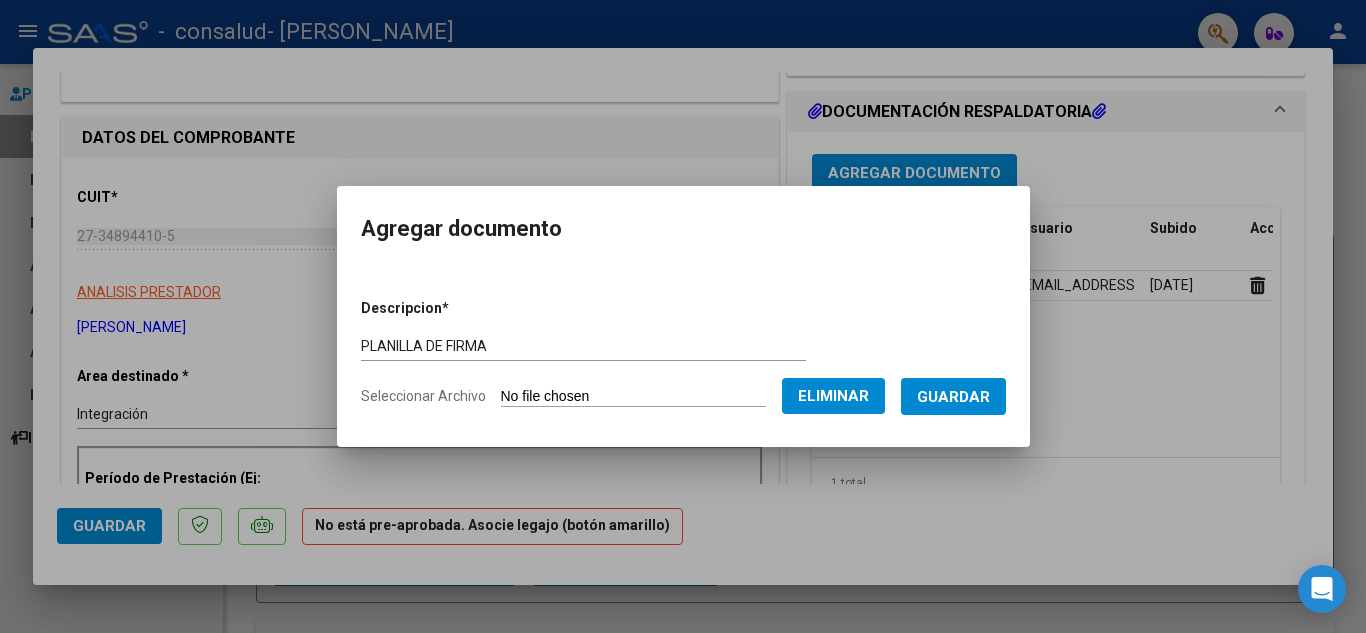click on "Guardar" at bounding box center [953, 397] 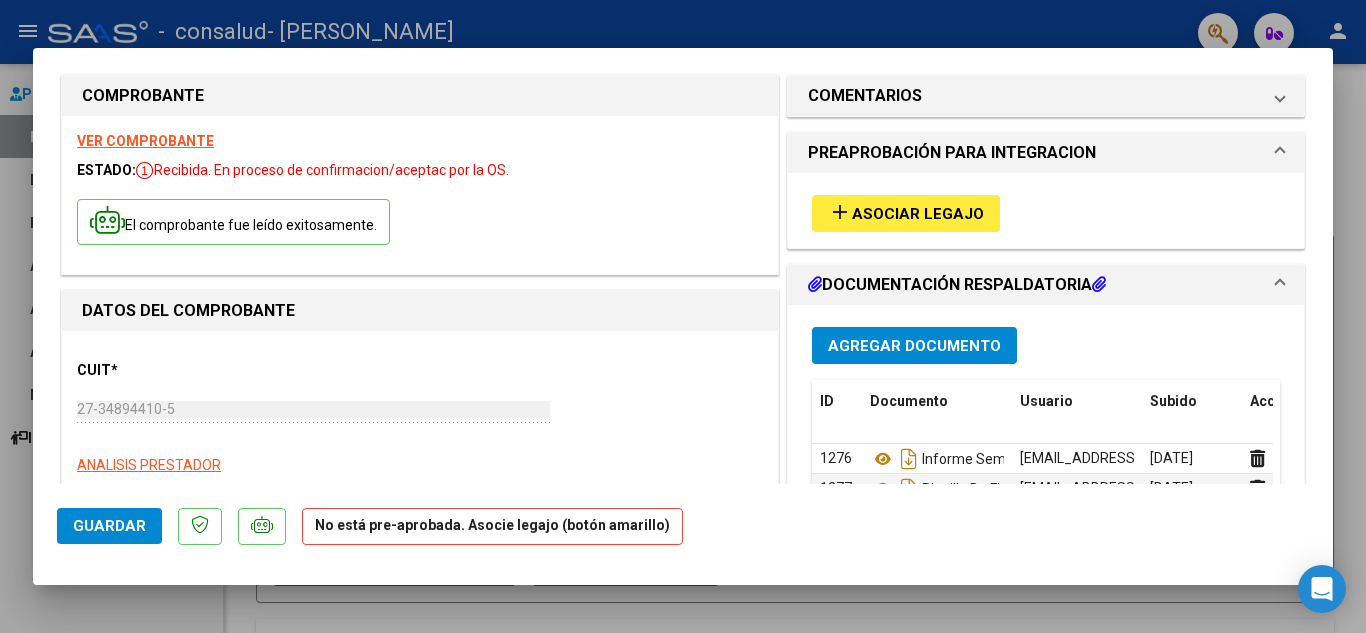 scroll, scrollTop: 0, scrollLeft: 0, axis: both 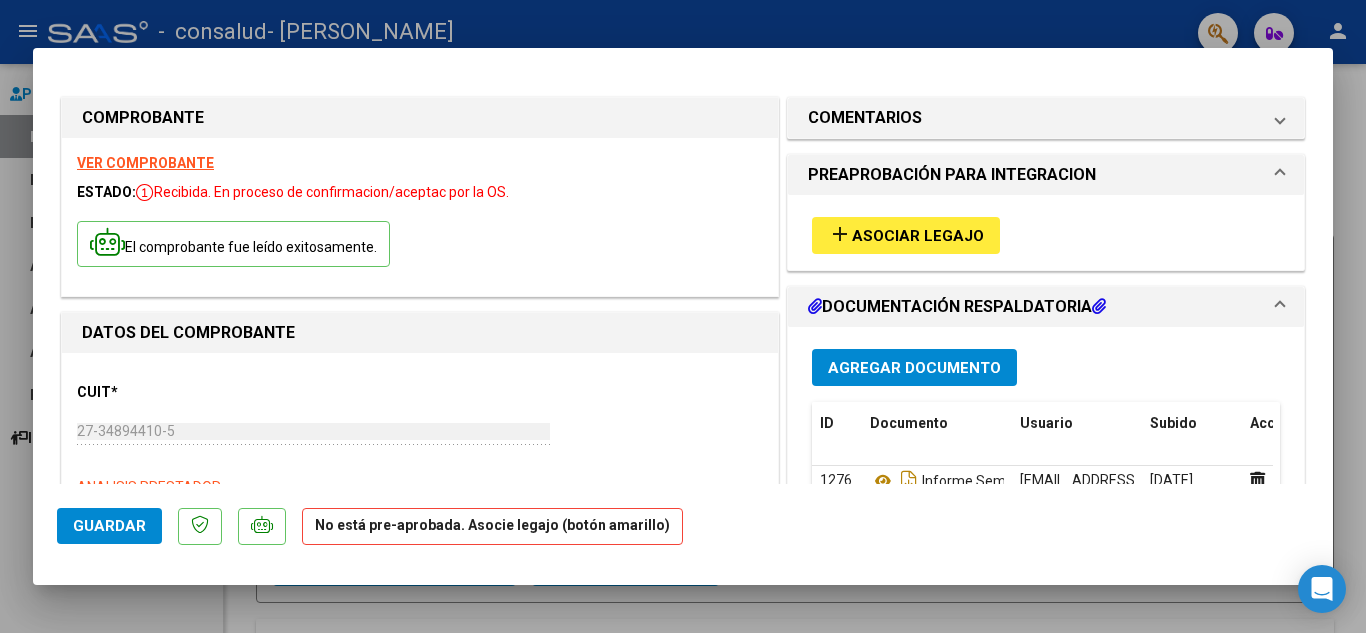 click on "add" at bounding box center (840, 234) 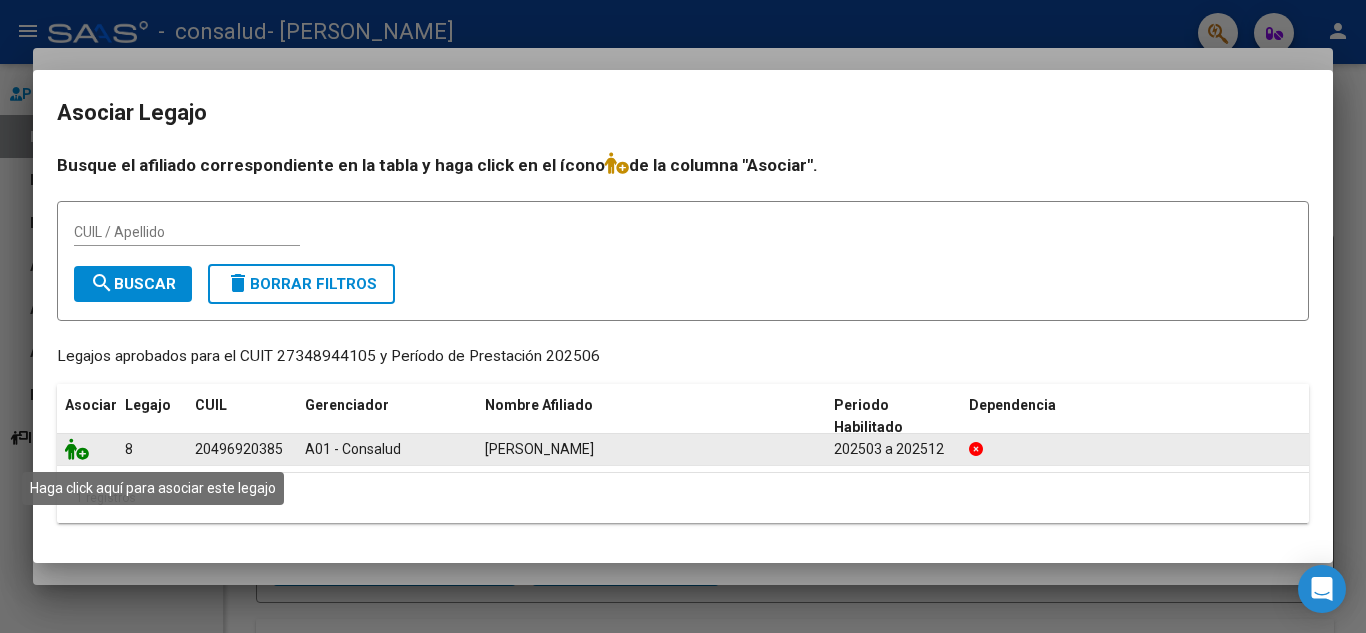 click 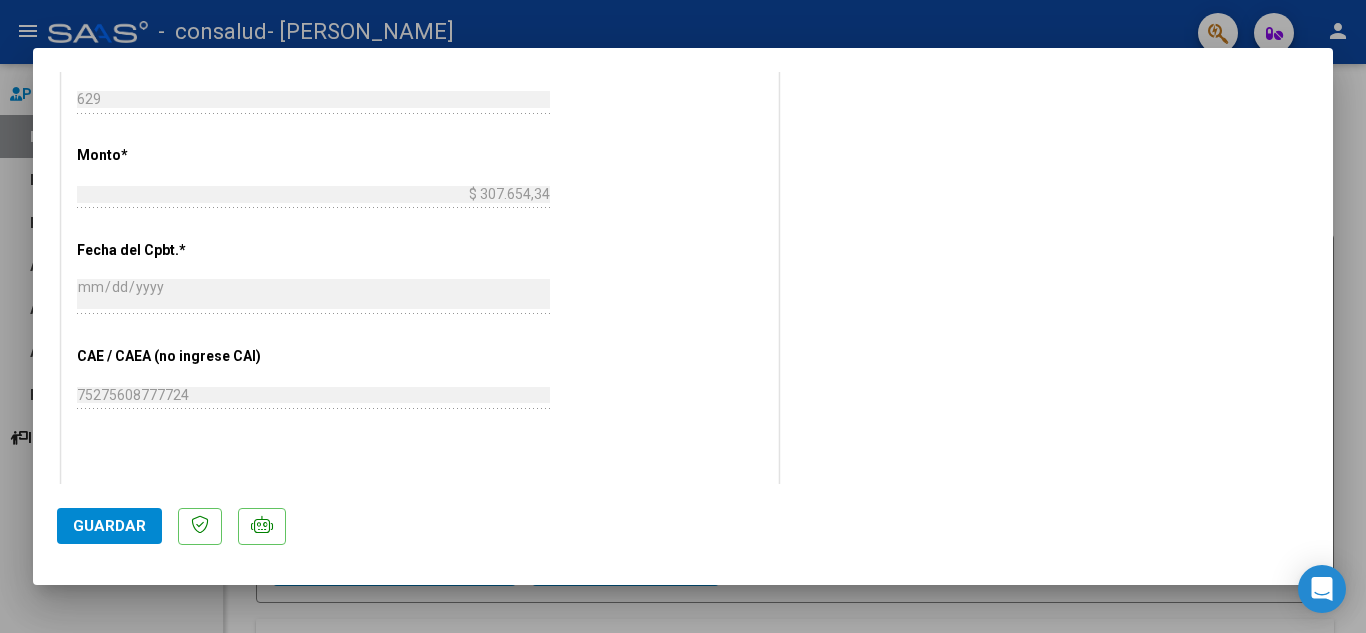scroll, scrollTop: 1274, scrollLeft: 0, axis: vertical 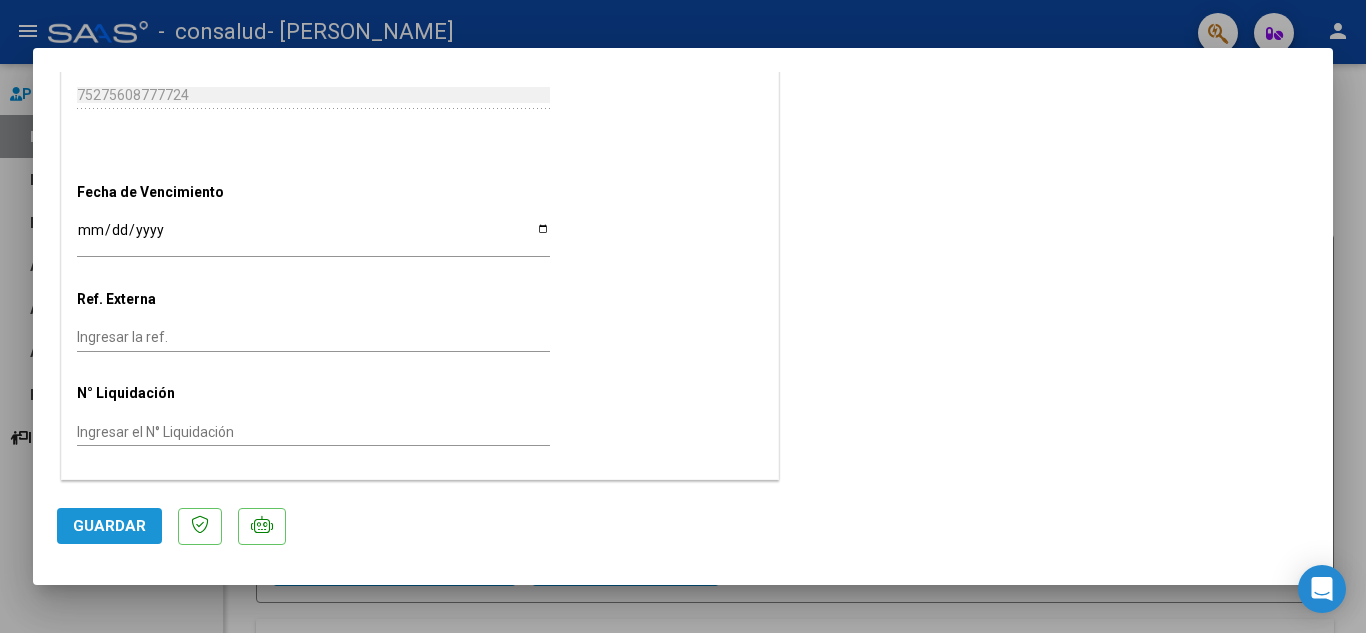 click on "Guardar" 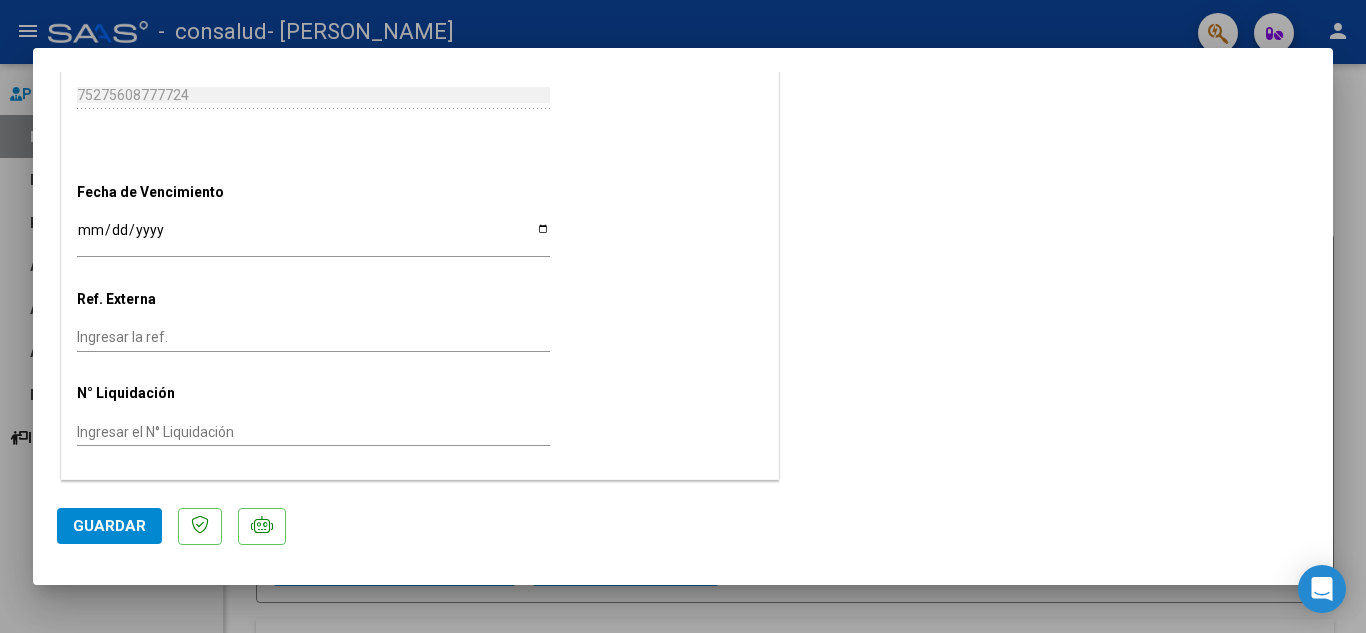 click at bounding box center (683, 316) 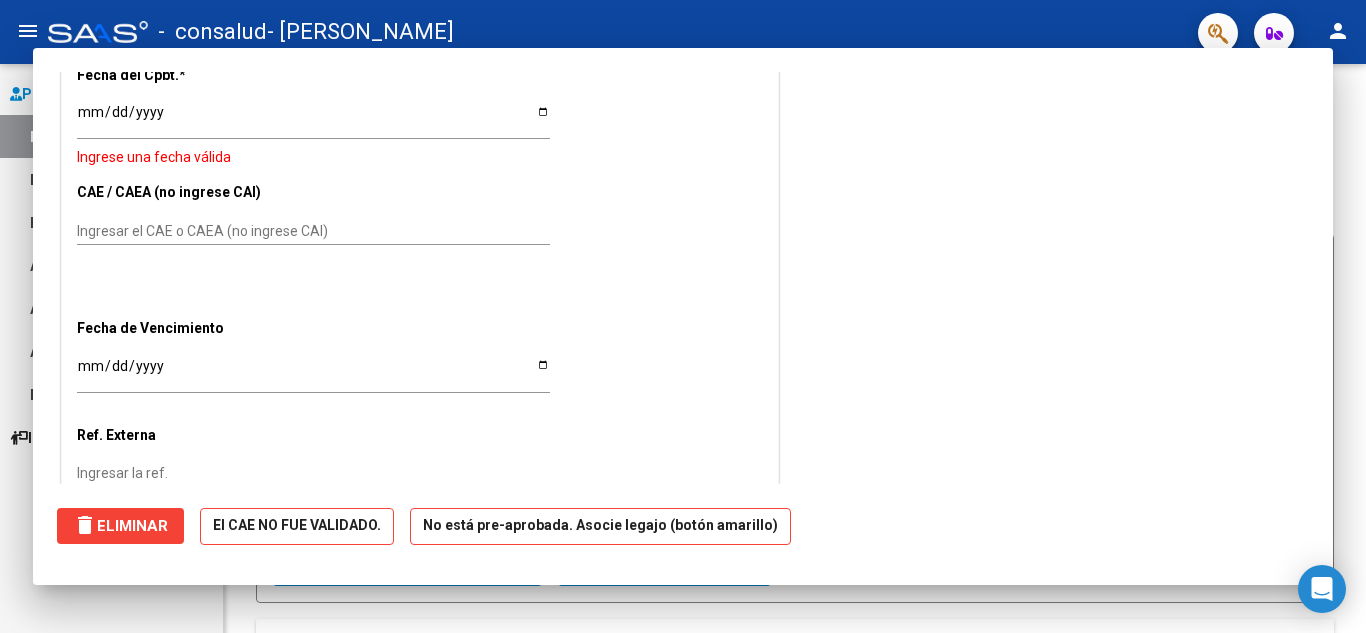 scroll, scrollTop: 0, scrollLeft: 0, axis: both 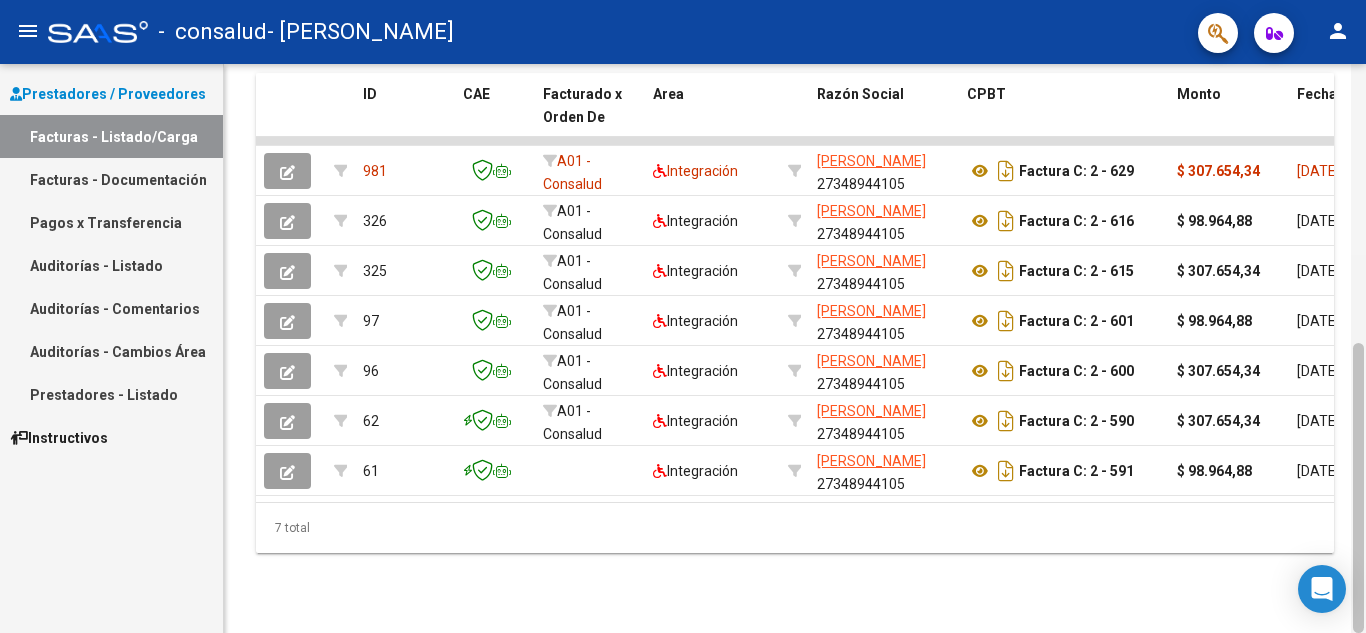 drag, startPoint x: 1365, startPoint y: 137, endPoint x: 1362, endPoint y: 271, distance: 134.03358 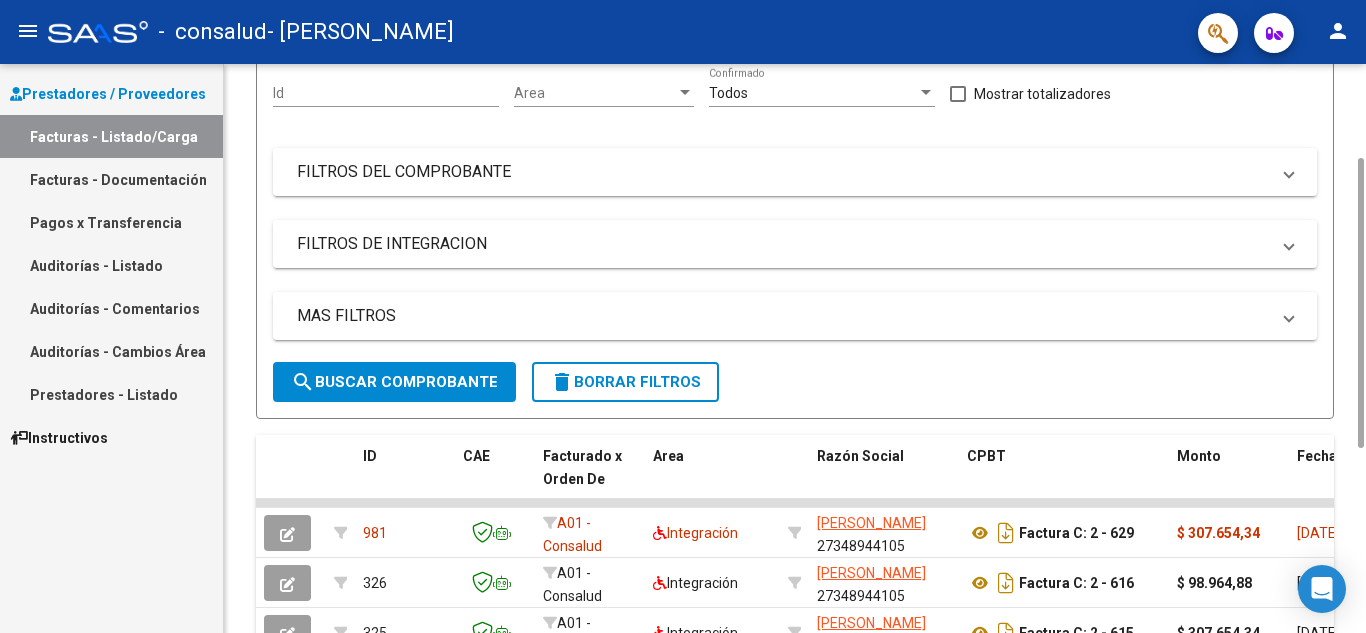 scroll, scrollTop: 0, scrollLeft: 0, axis: both 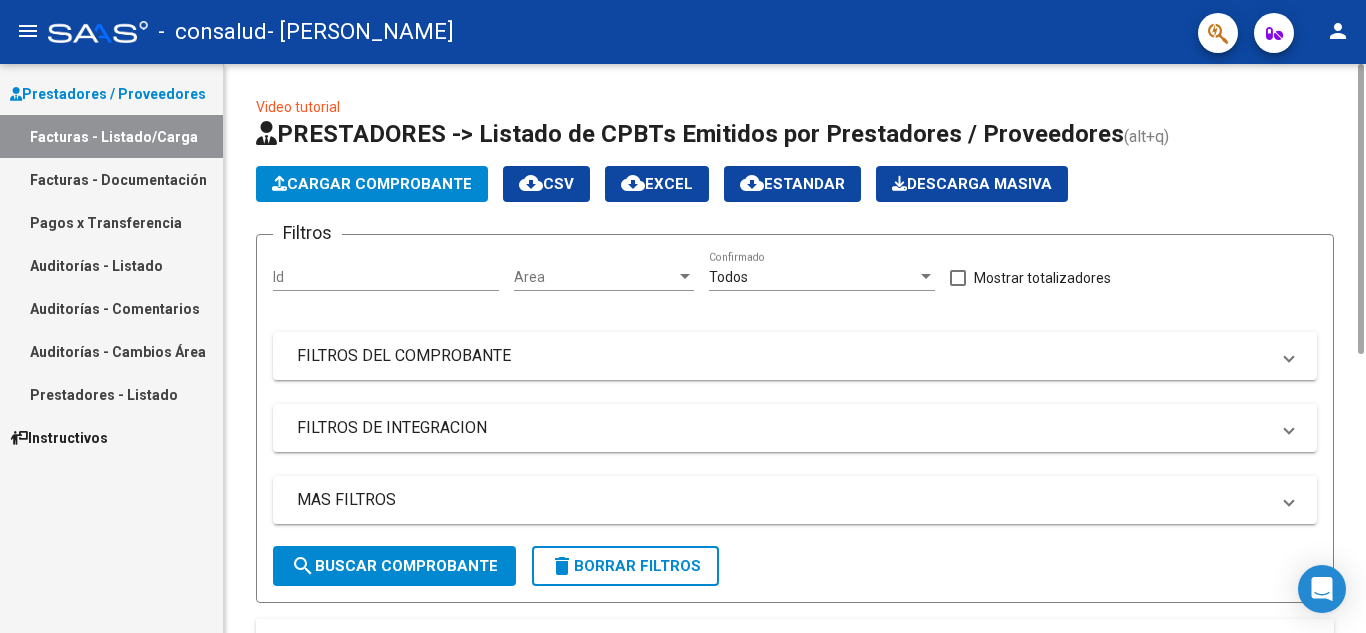 drag, startPoint x: 1356, startPoint y: 373, endPoint x: 1338, endPoint y: 34, distance: 339.47754 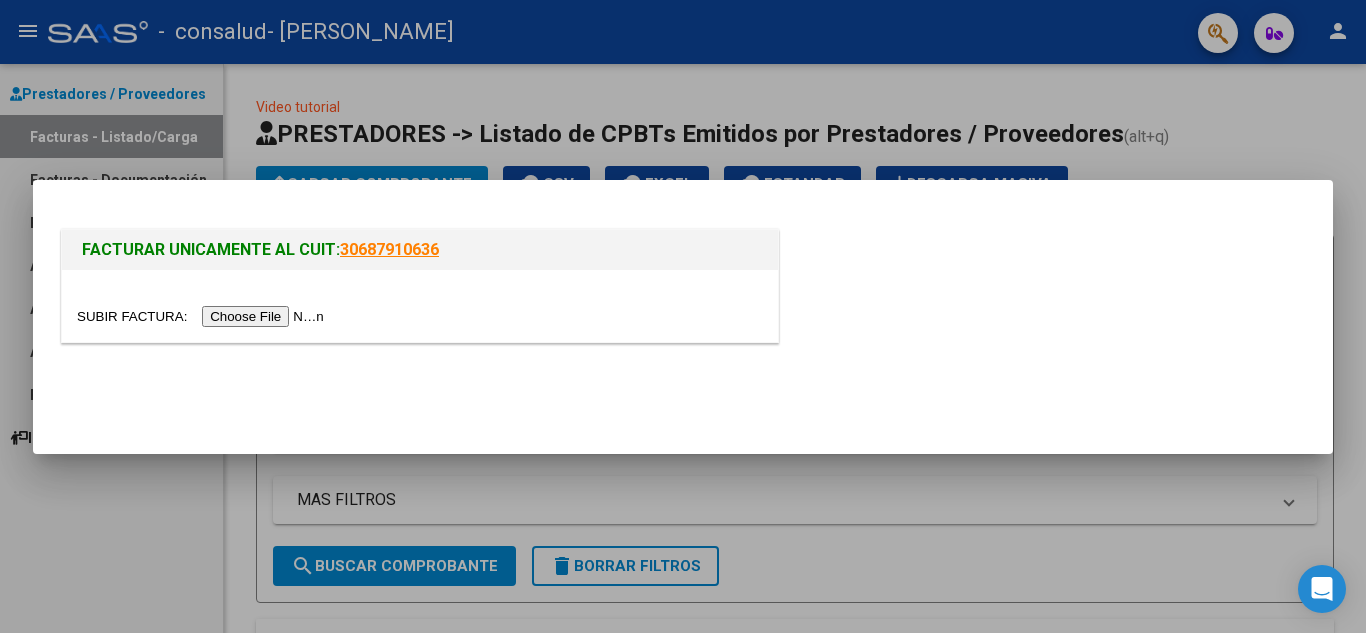 click at bounding box center [203, 316] 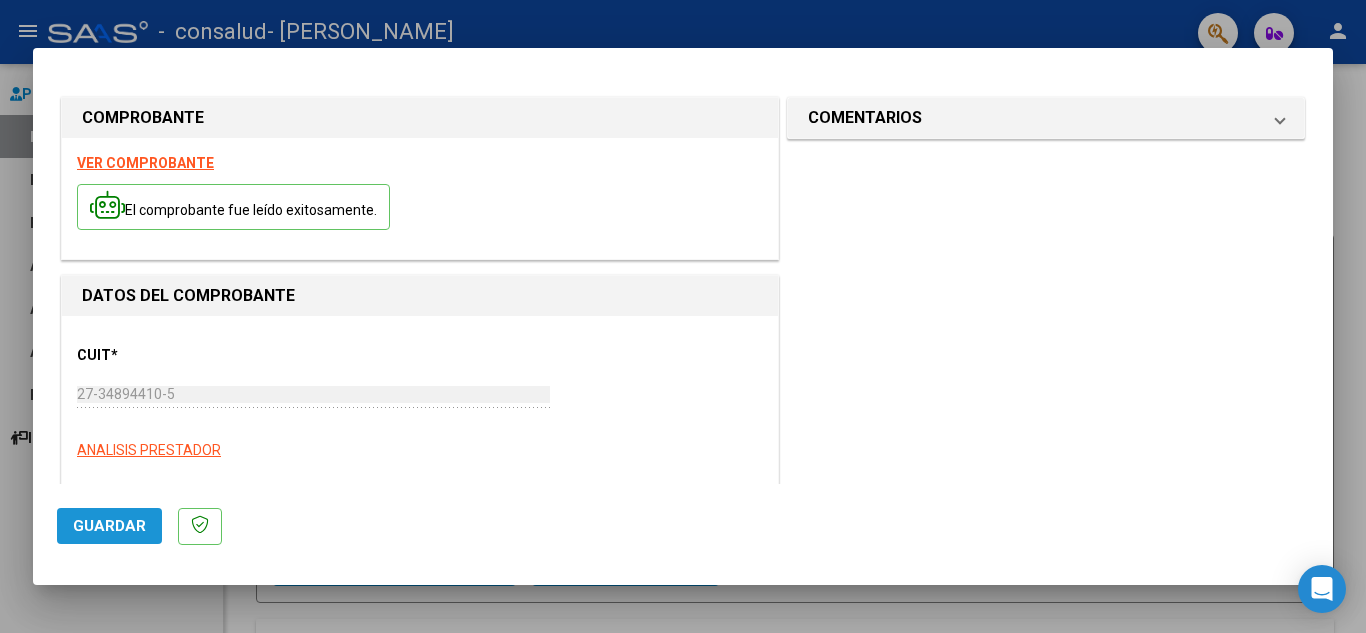 click on "Guardar" 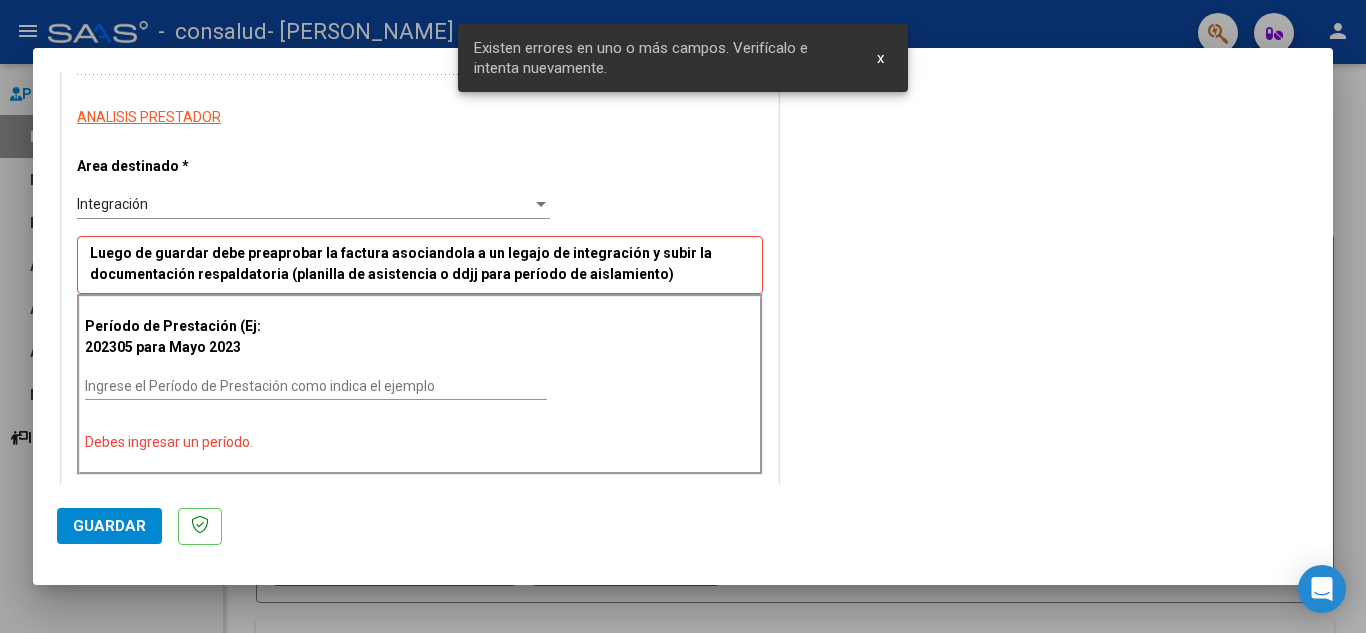 scroll, scrollTop: 422, scrollLeft: 0, axis: vertical 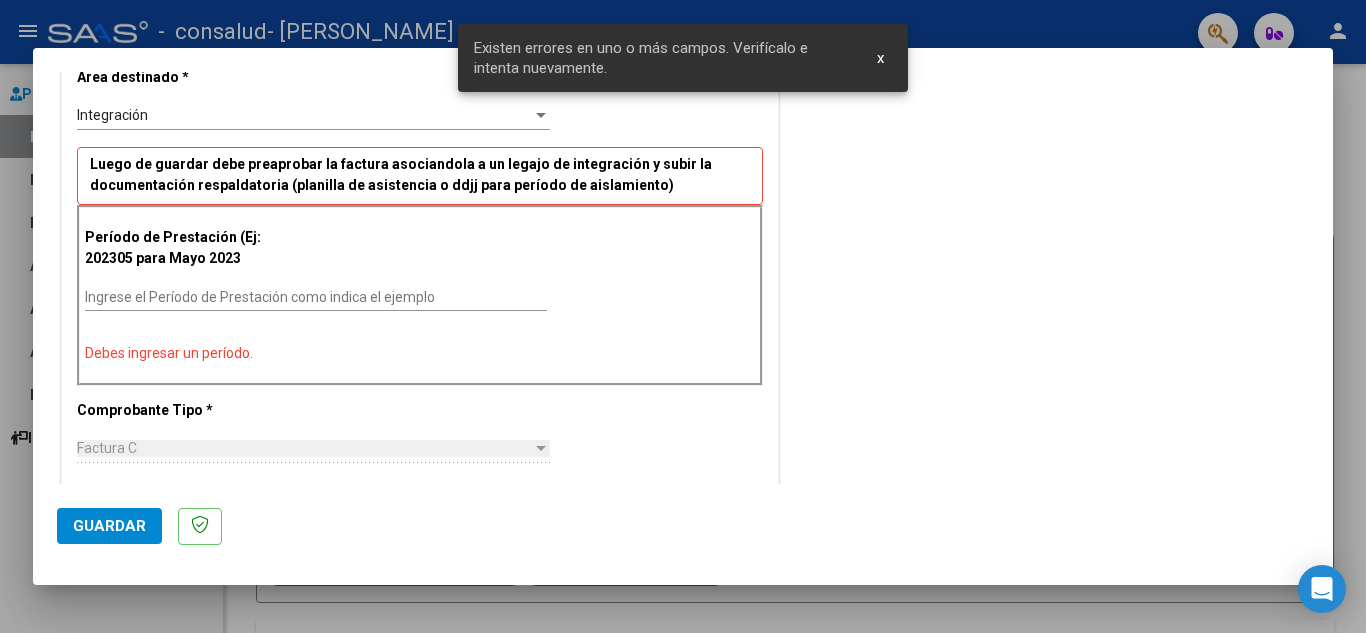 click on "Ingrese el Período de Prestación como indica el ejemplo" at bounding box center (316, 297) 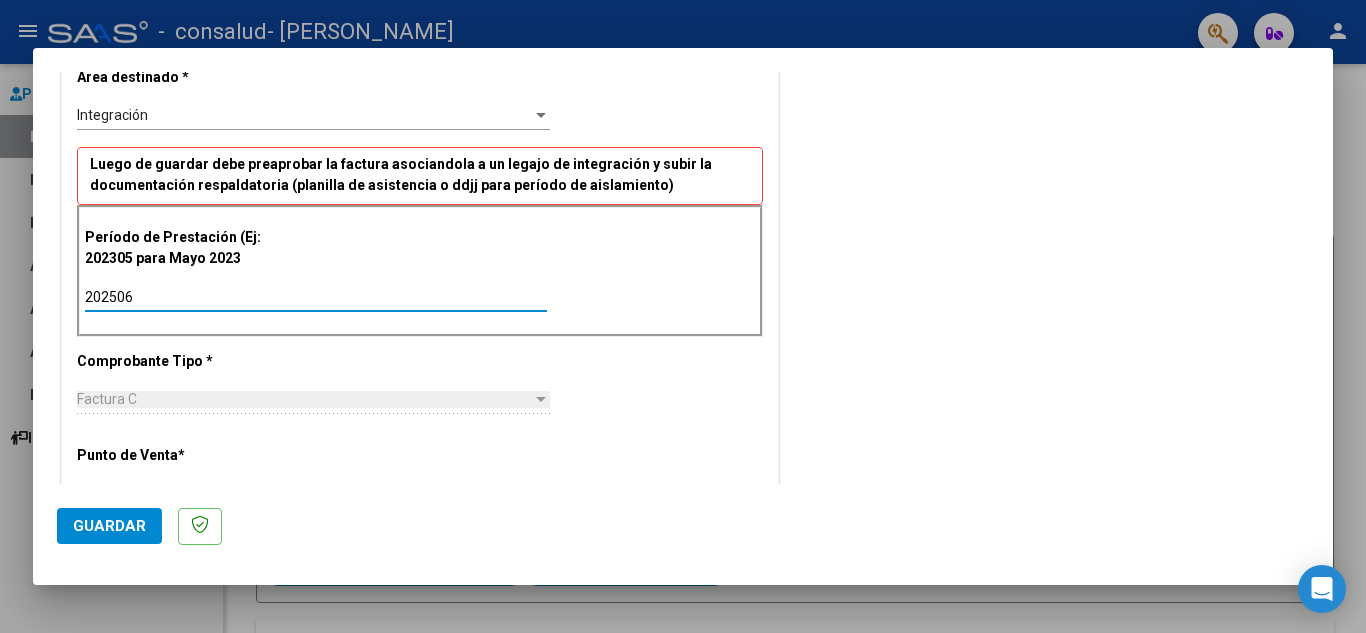 type on "202506" 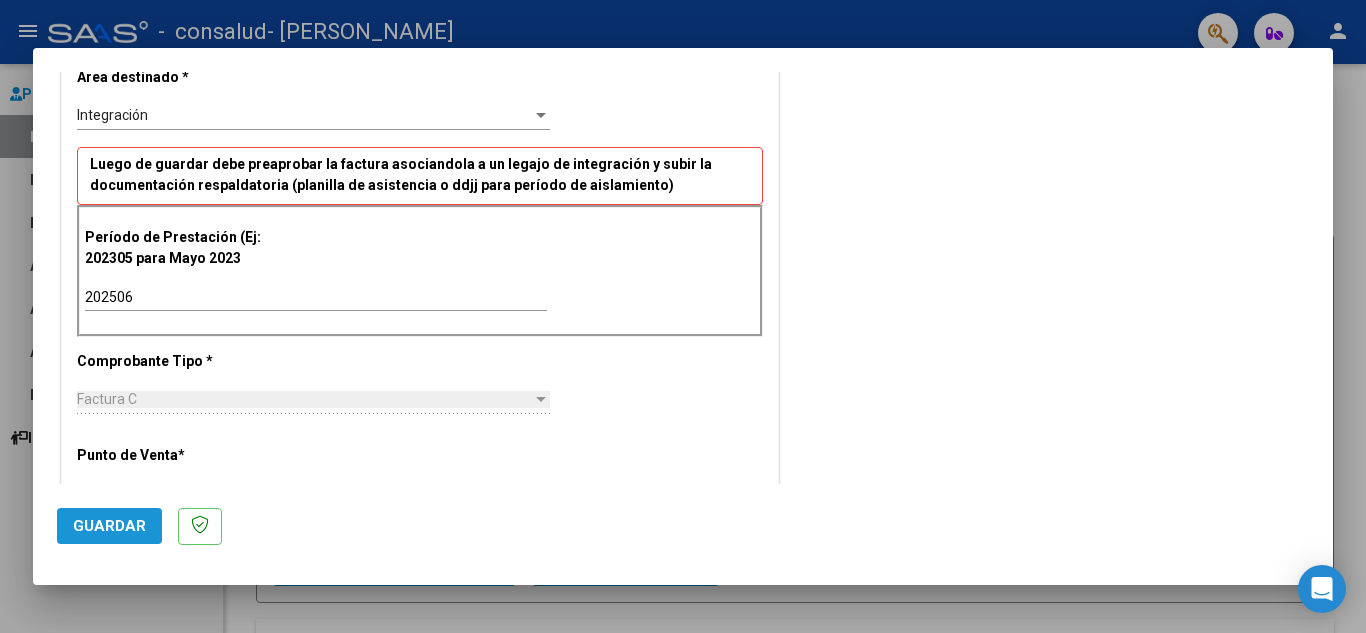 click on "Guardar" 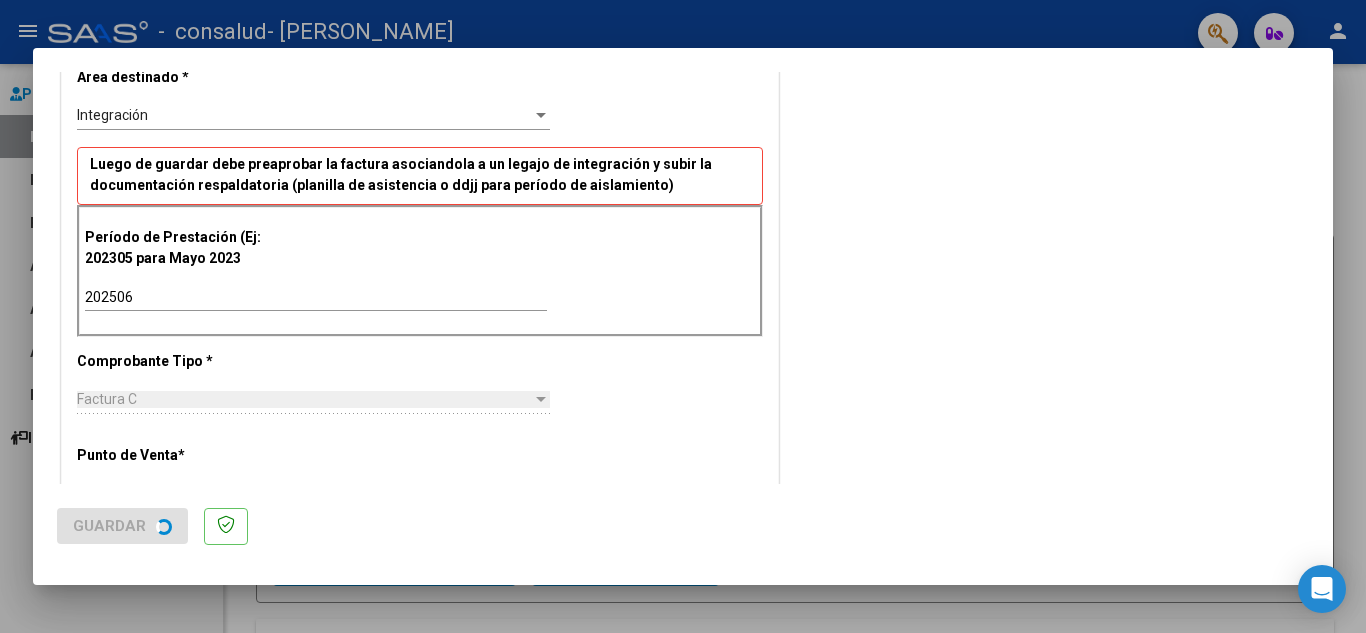 scroll, scrollTop: 0, scrollLeft: 0, axis: both 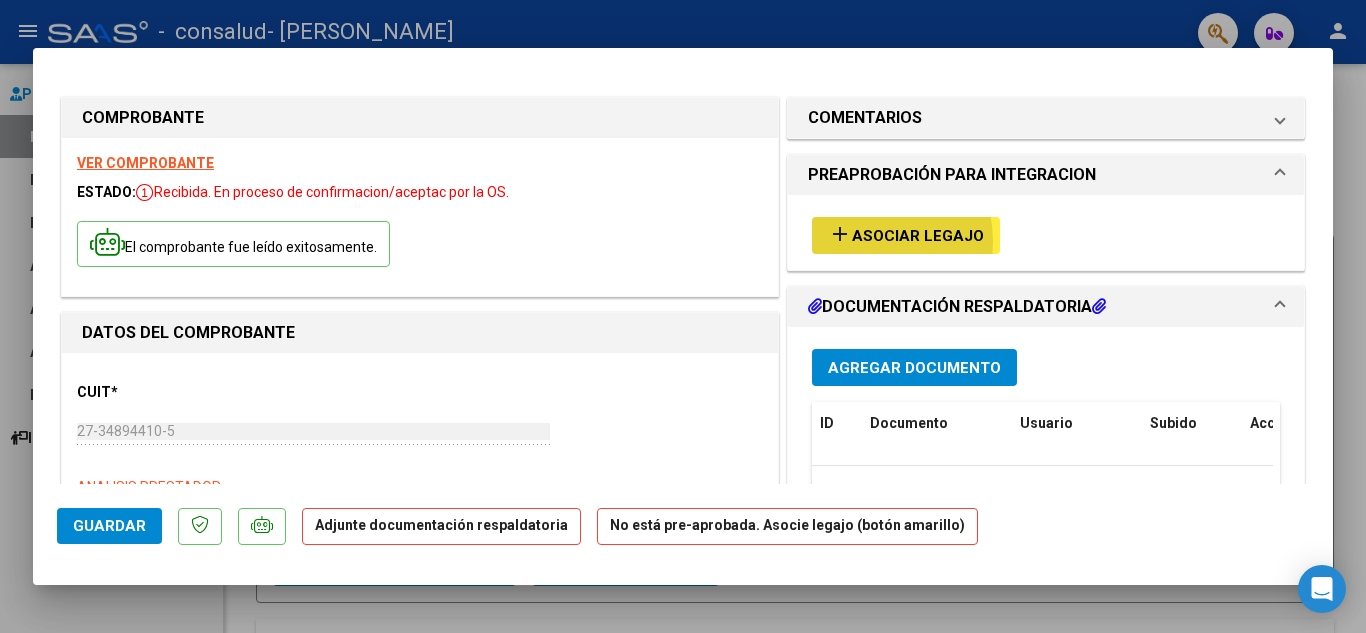 click on "Asociar Legajo" at bounding box center (918, 236) 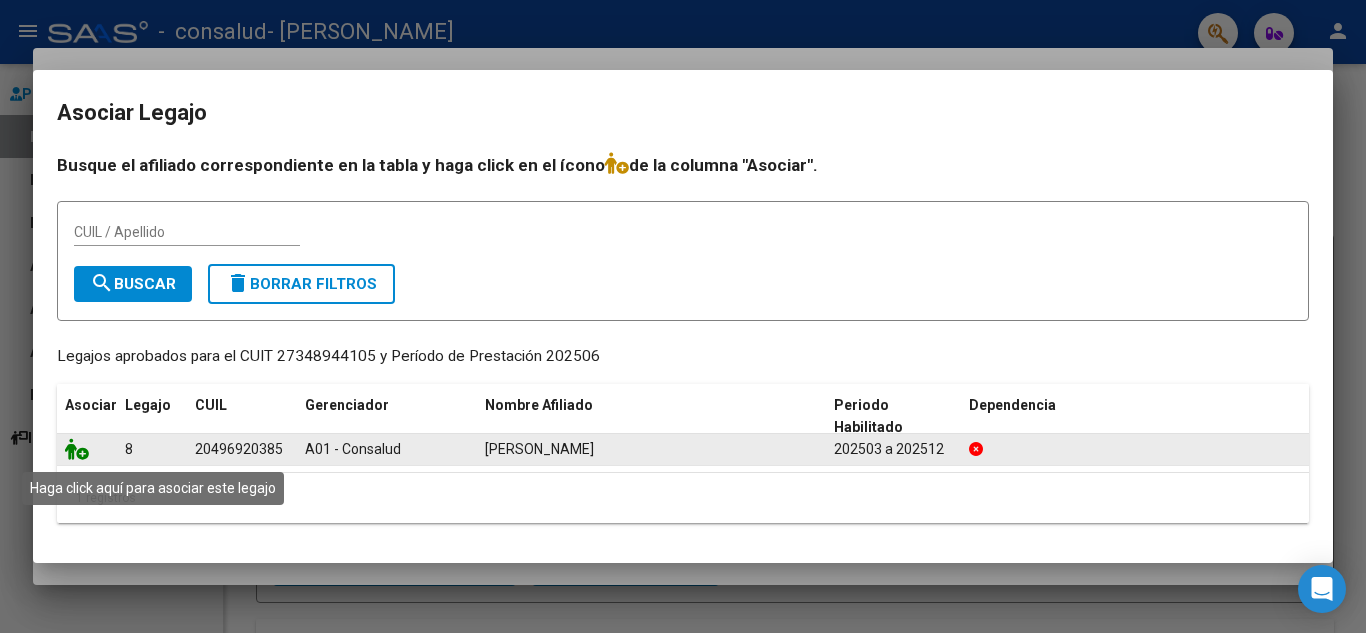 click 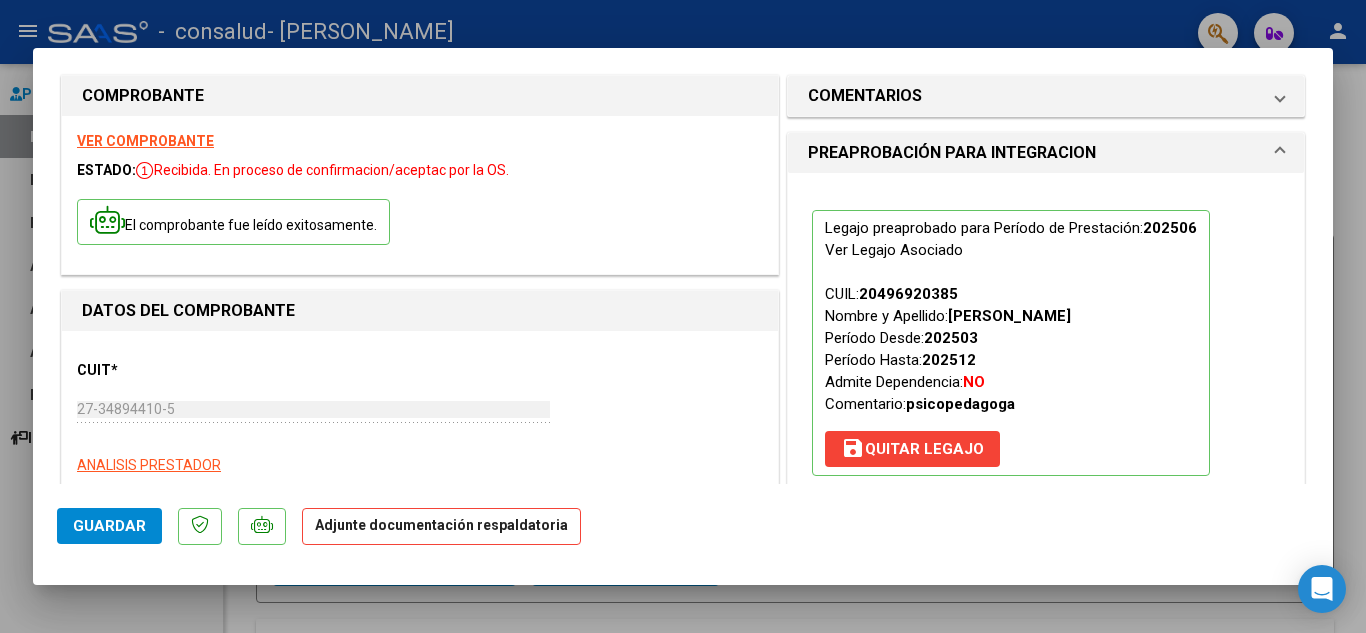 scroll, scrollTop: 0, scrollLeft: 0, axis: both 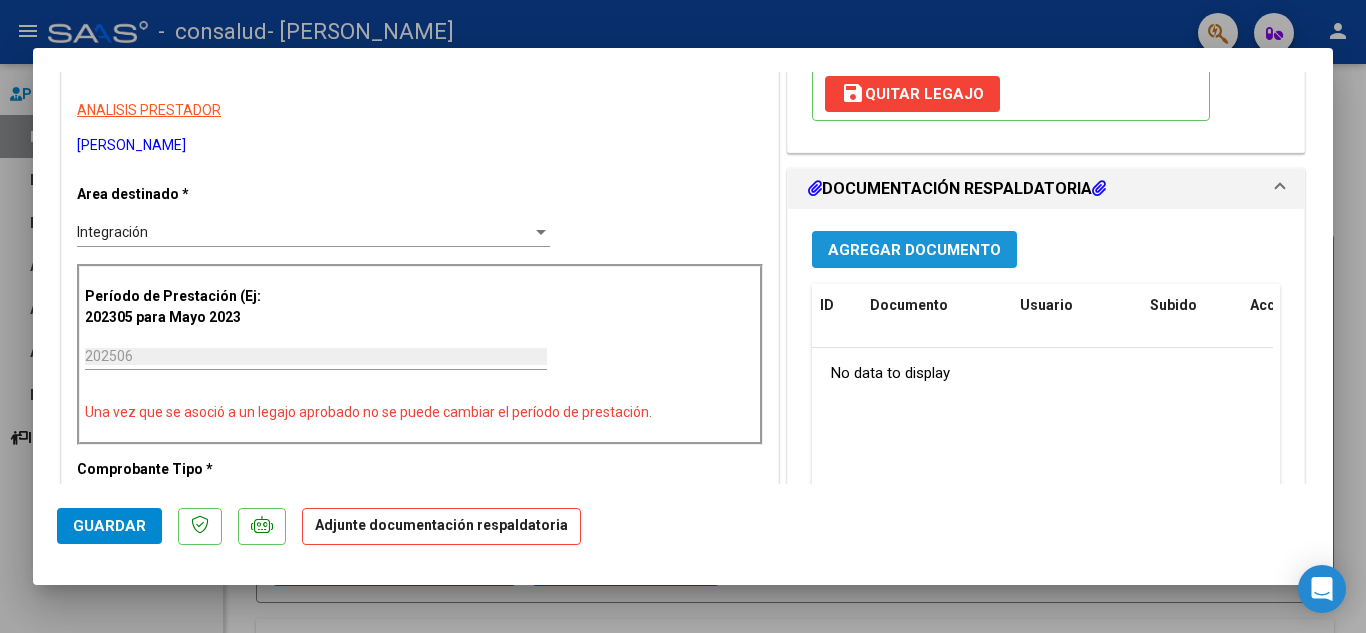 click on "Agregar Documento" at bounding box center (914, 250) 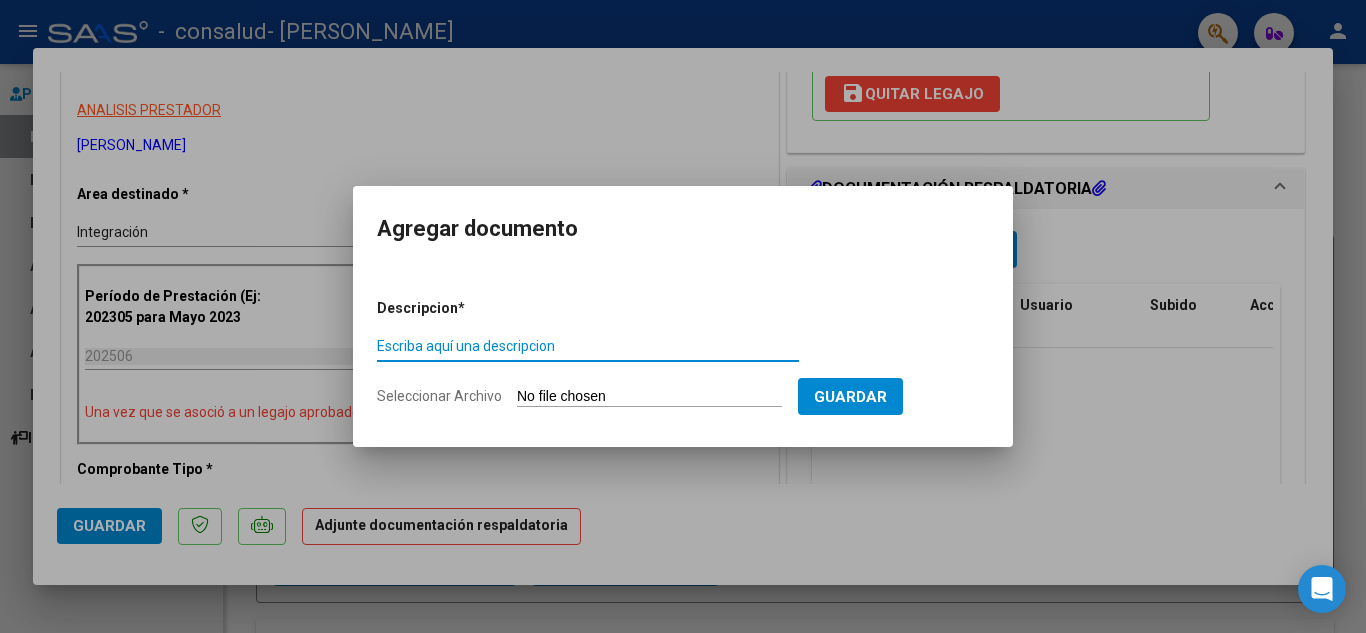 click on "Escriba aquí una descripcion" at bounding box center [588, 346] 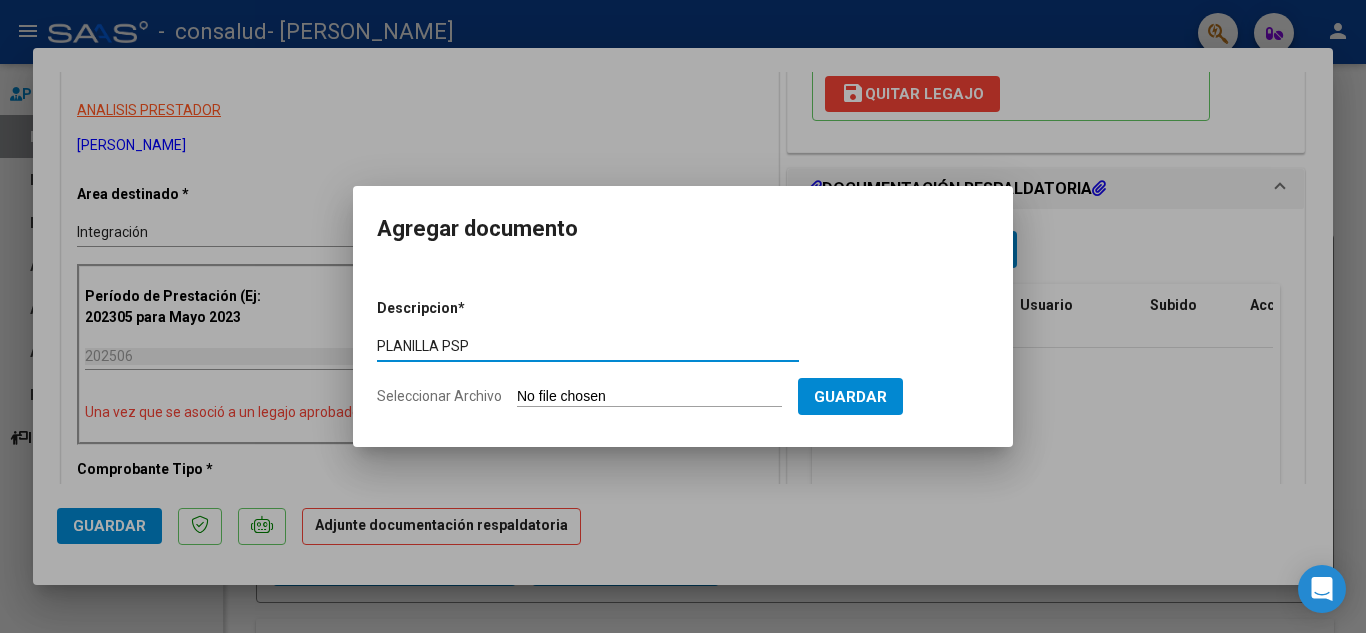 type on "PLANILLA PSP" 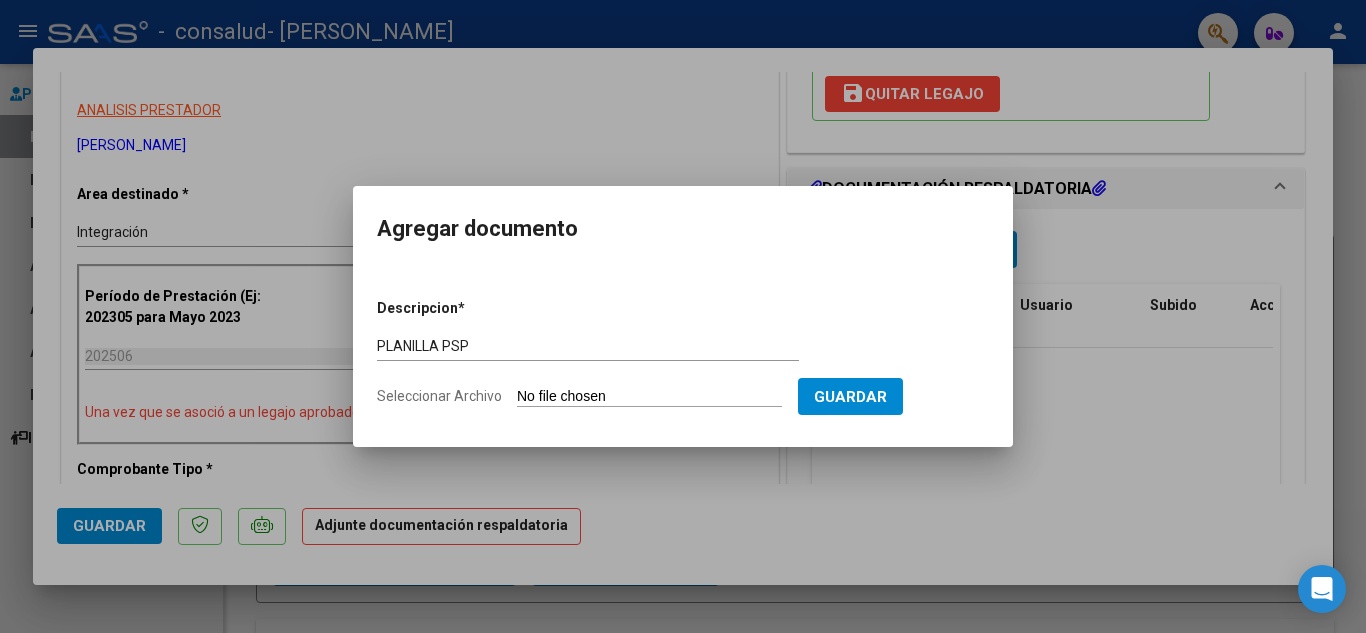 click on "Descripcion  *   PLANILLA PSP Escriba aquí una descripcion  Seleccionar Archivo Guardar" at bounding box center (683, 353) 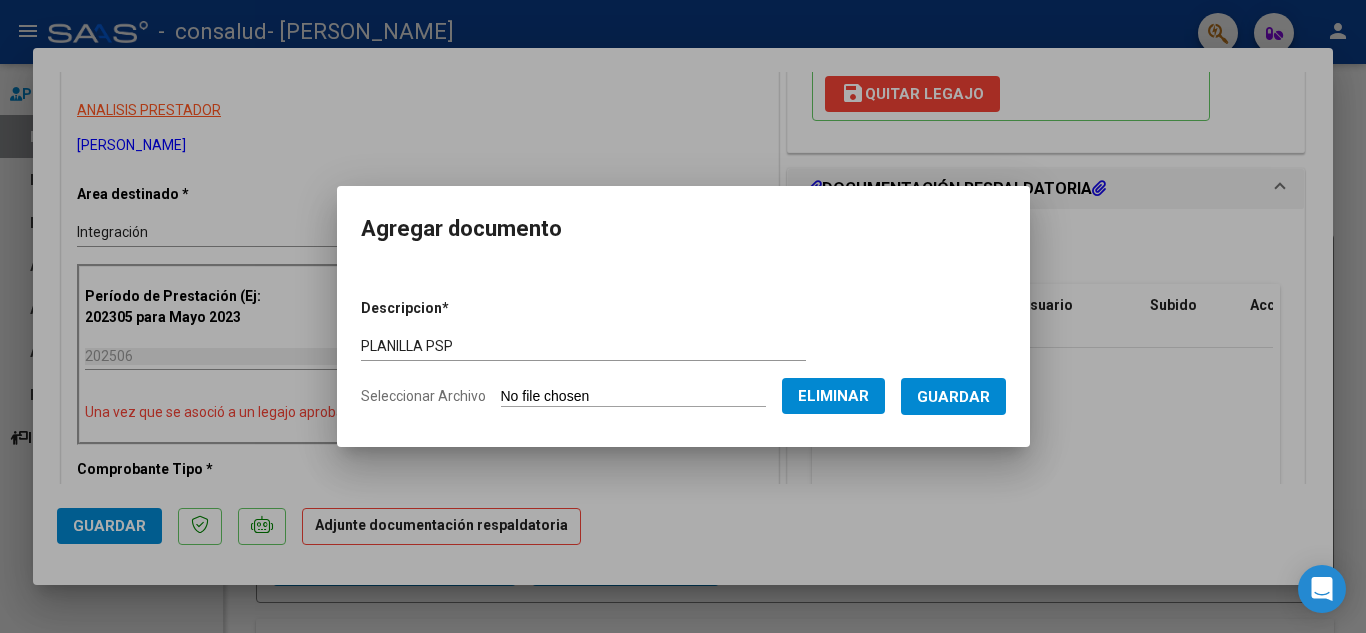 click on "Guardar" at bounding box center [953, 397] 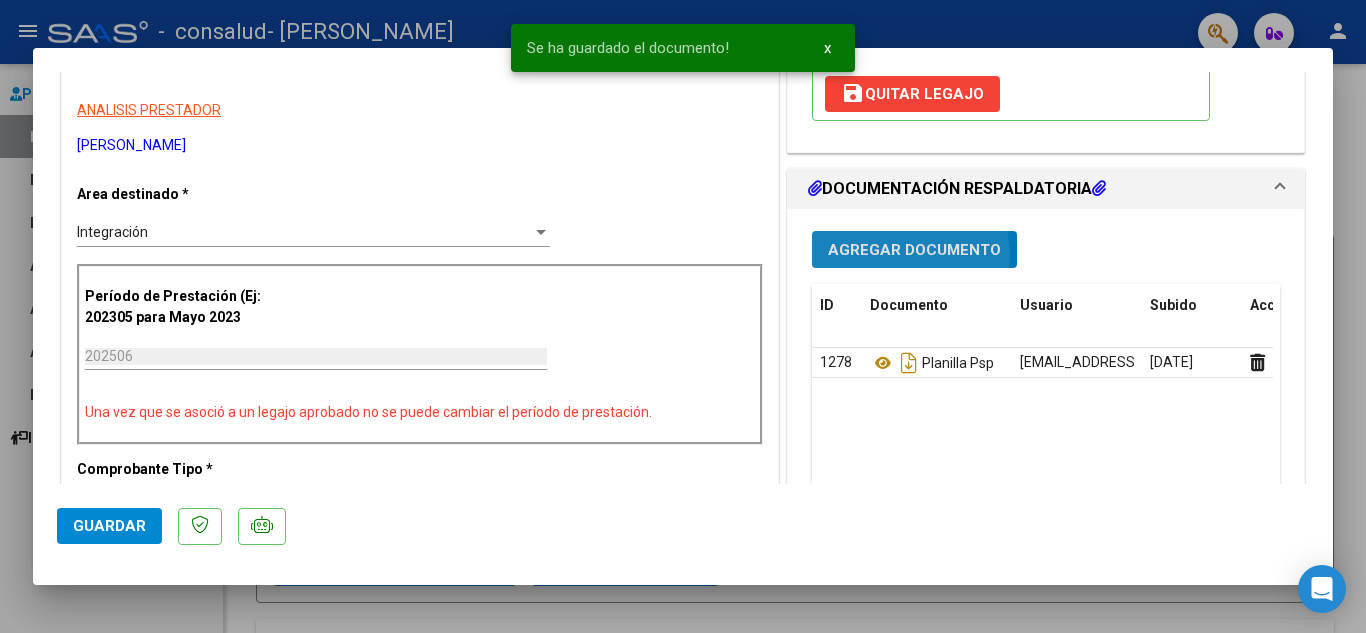 click on "Agregar Documento" at bounding box center (914, 250) 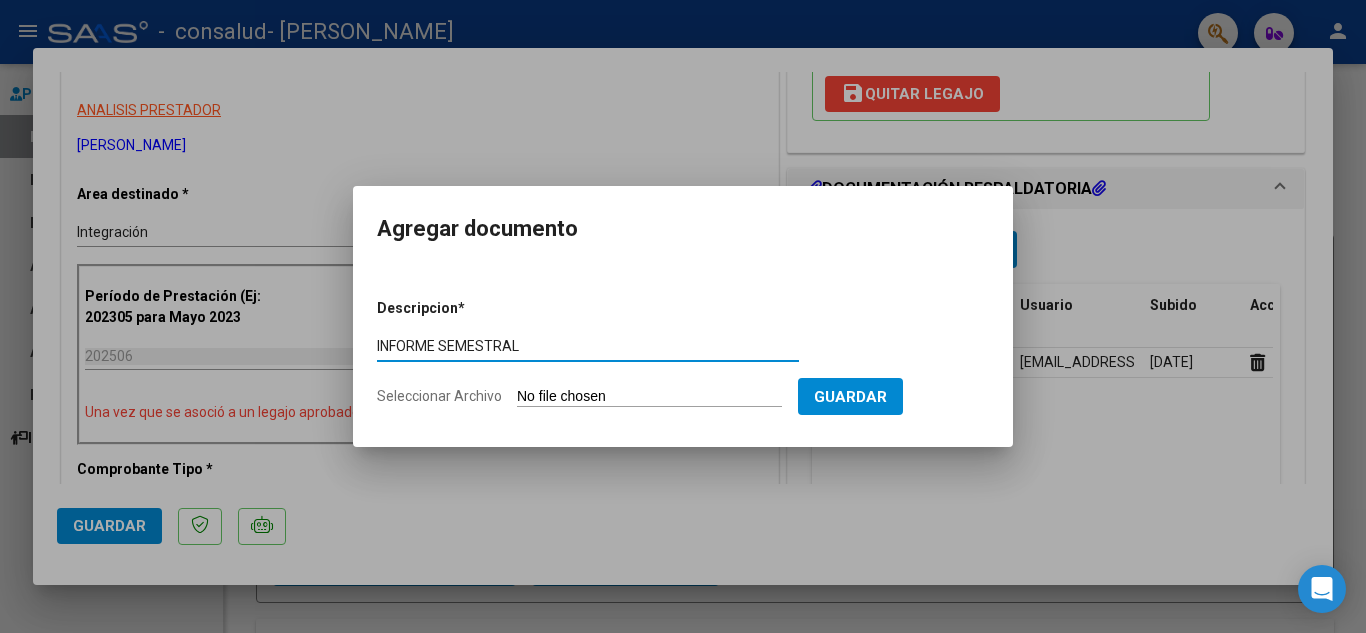 type on "INFORME SEMESTRAL" 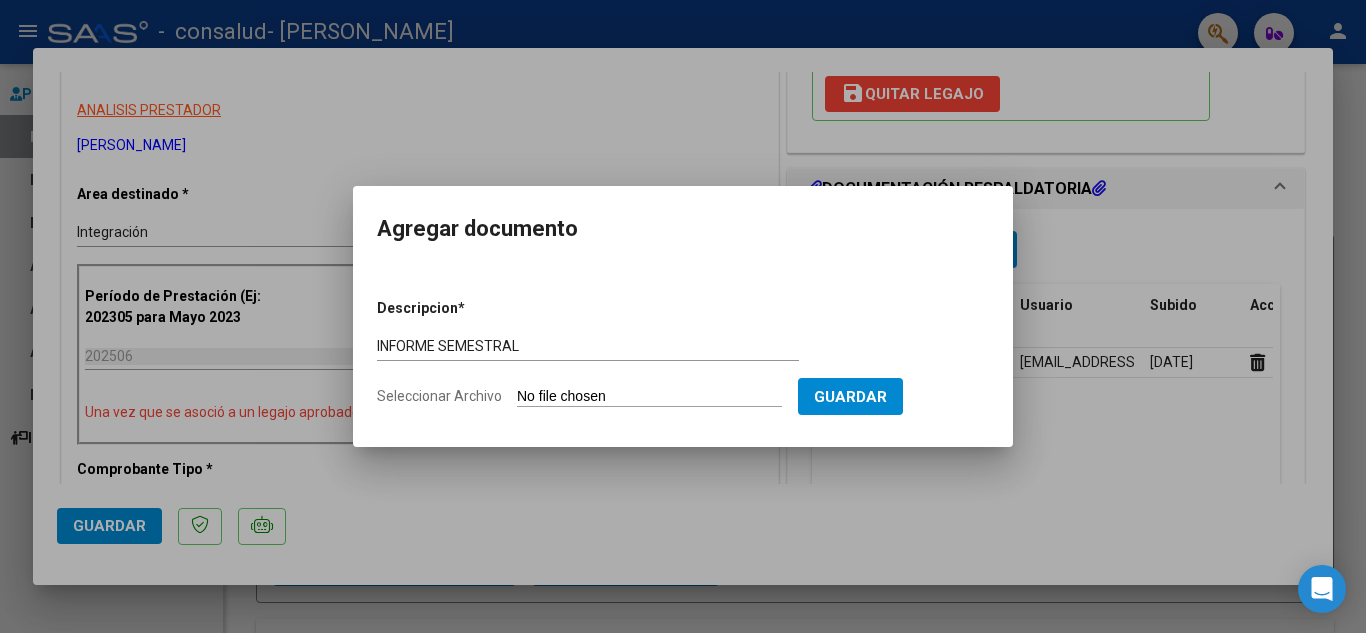 type on "C:\fakepath\INFORME SEMESTRAL psp [PERSON_NAME].pdf" 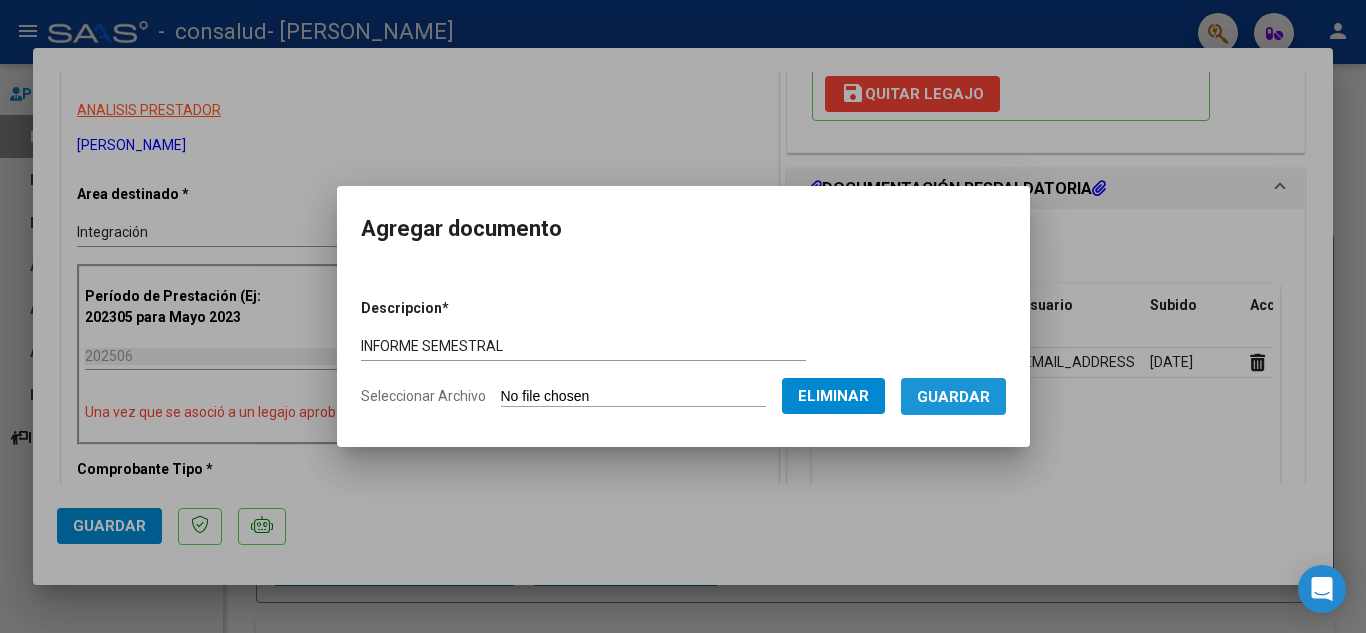 click on "Guardar" at bounding box center [953, 396] 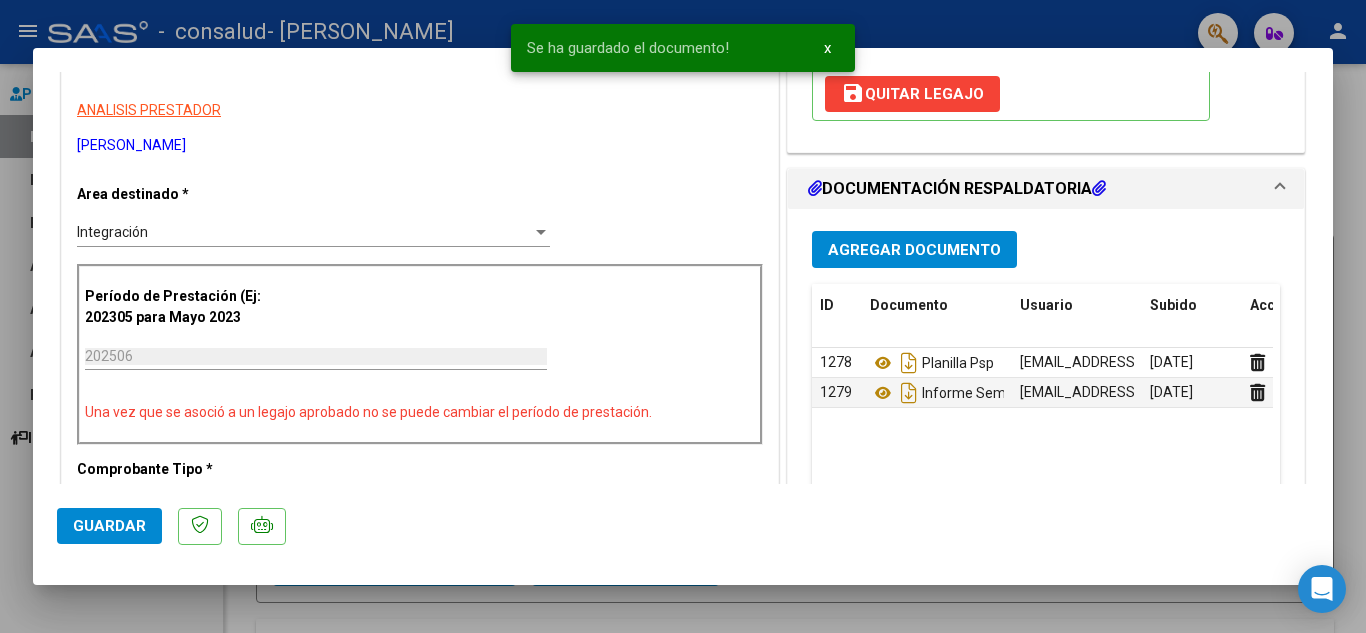 drag, startPoint x: 1334, startPoint y: 240, endPoint x: 1347, endPoint y: 285, distance: 46.840153 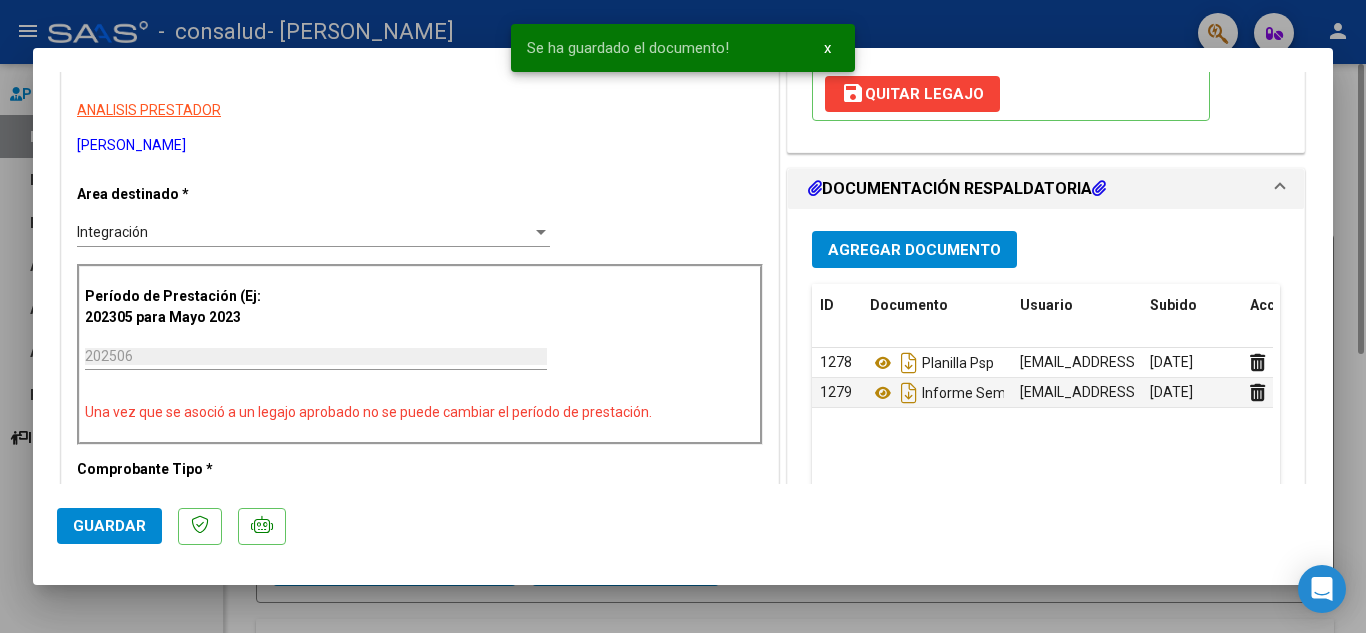 type 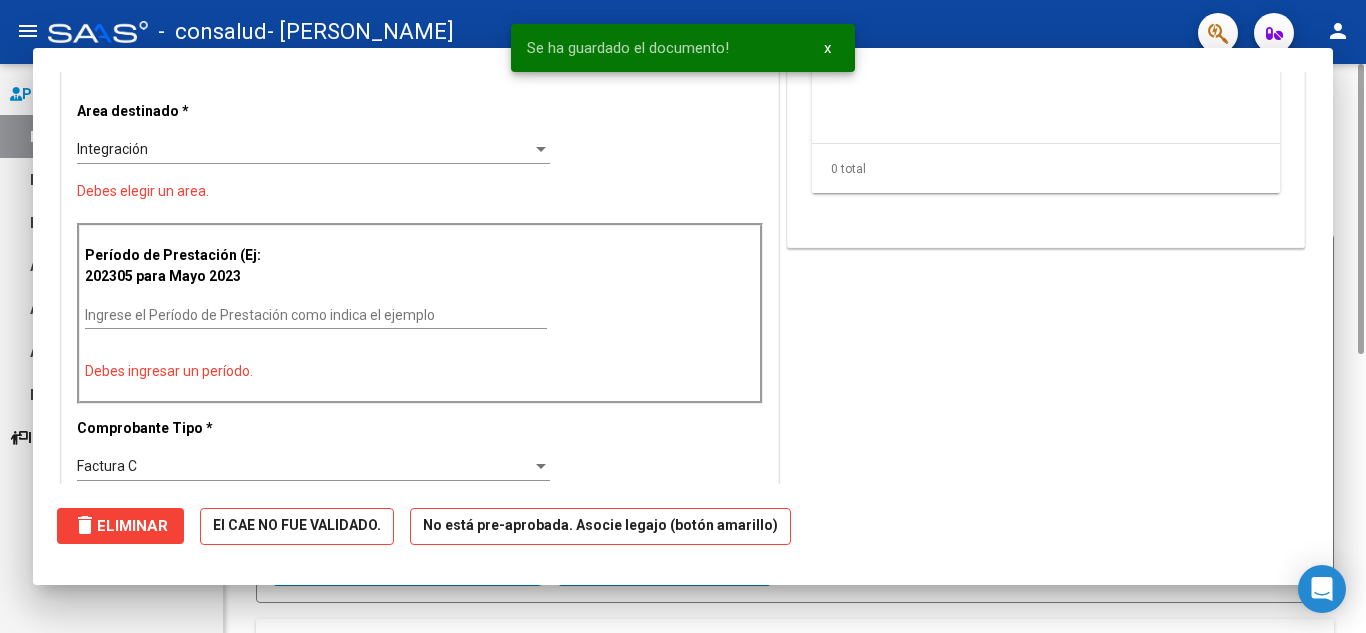 scroll, scrollTop: 0, scrollLeft: 0, axis: both 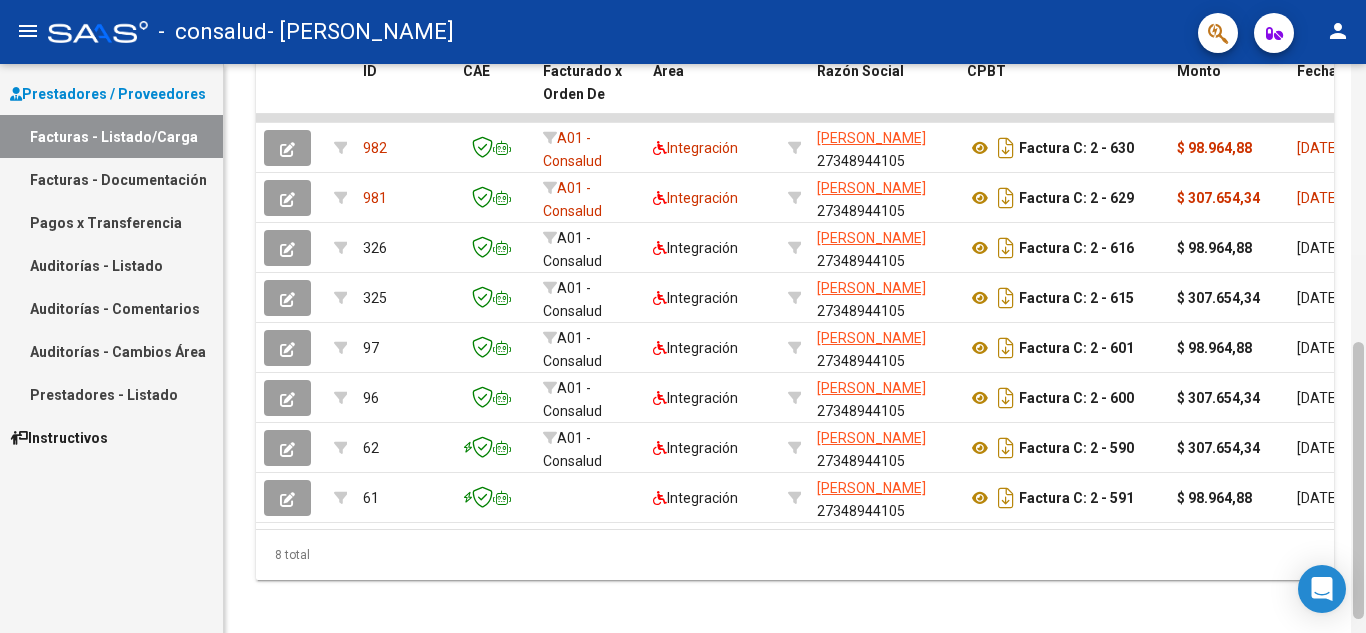drag, startPoint x: 1365, startPoint y: 187, endPoint x: 1363, endPoint y: 269, distance: 82.02438 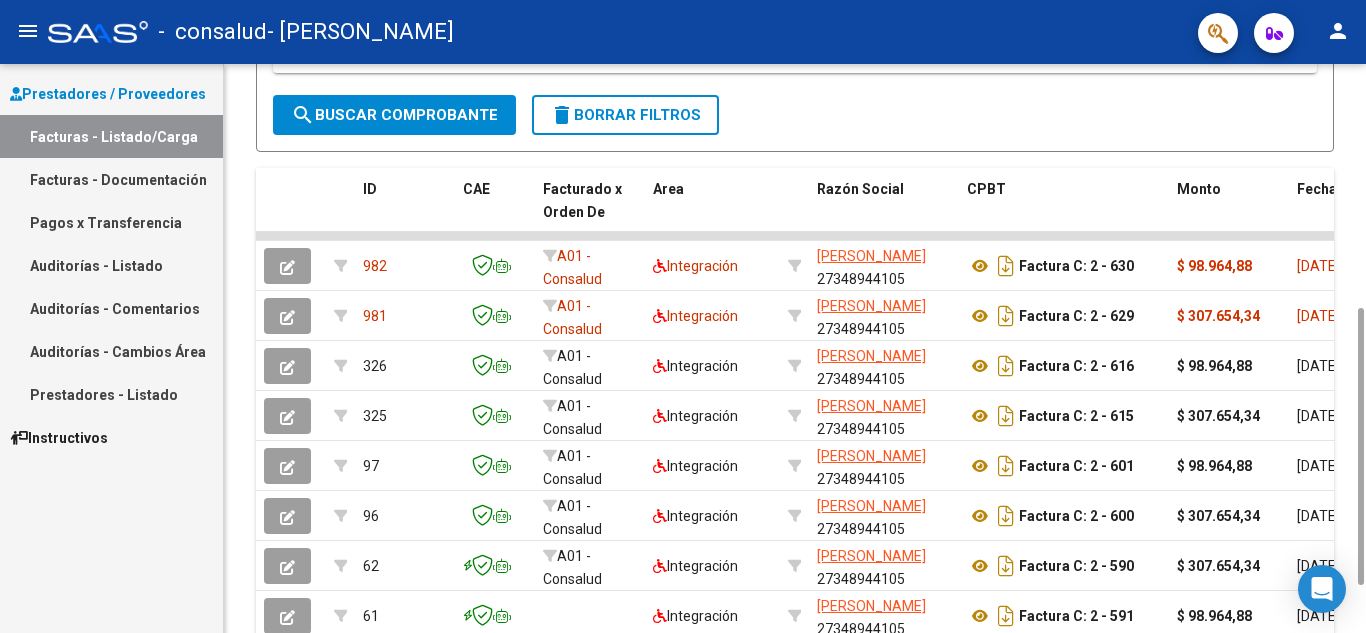 scroll, scrollTop: 449, scrollLeft: 0, axis: vertical 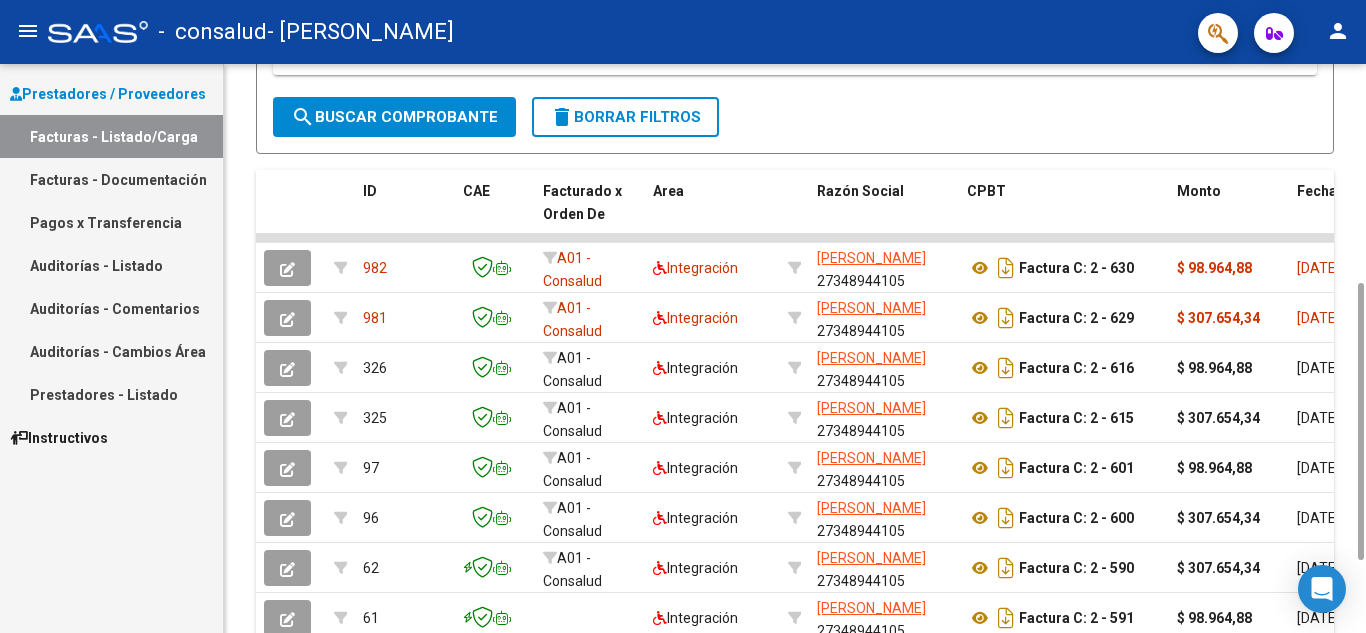 drag, startPoint x: 1360, startPoint y: 431, endPoint x: 1341, endPoint y: 372, distance: 61.983868 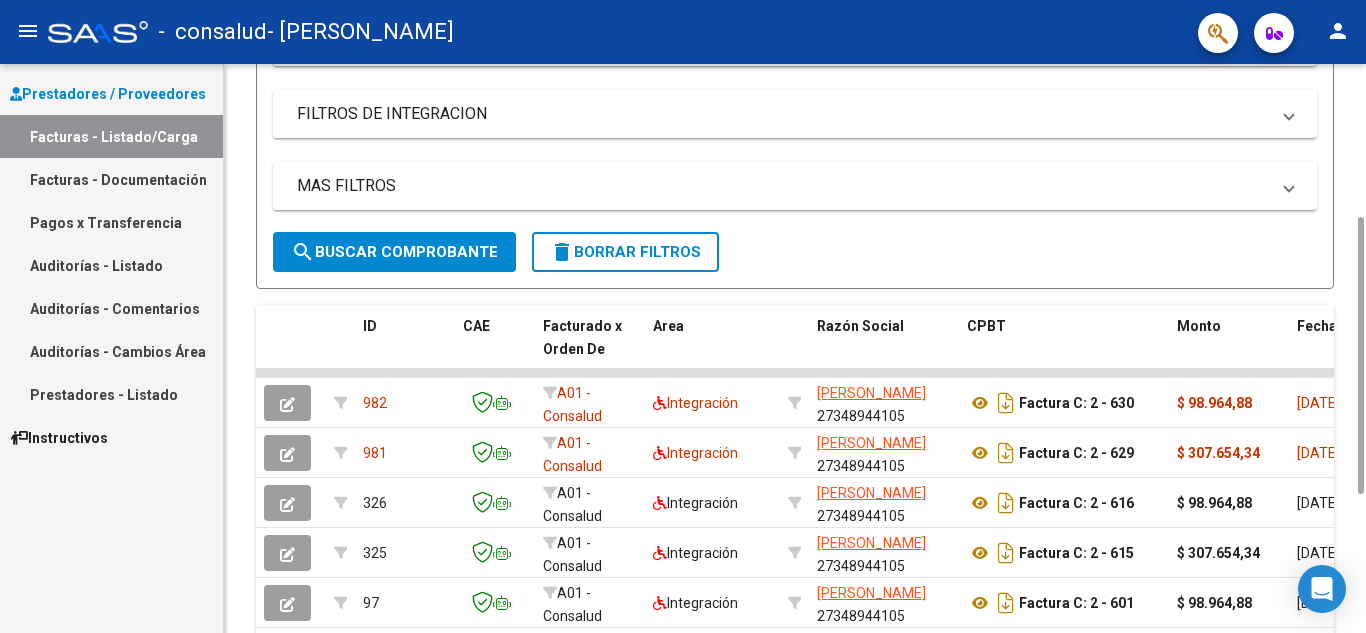 scroll, scrollTop: 0, scrollLeft: 0, axis: both 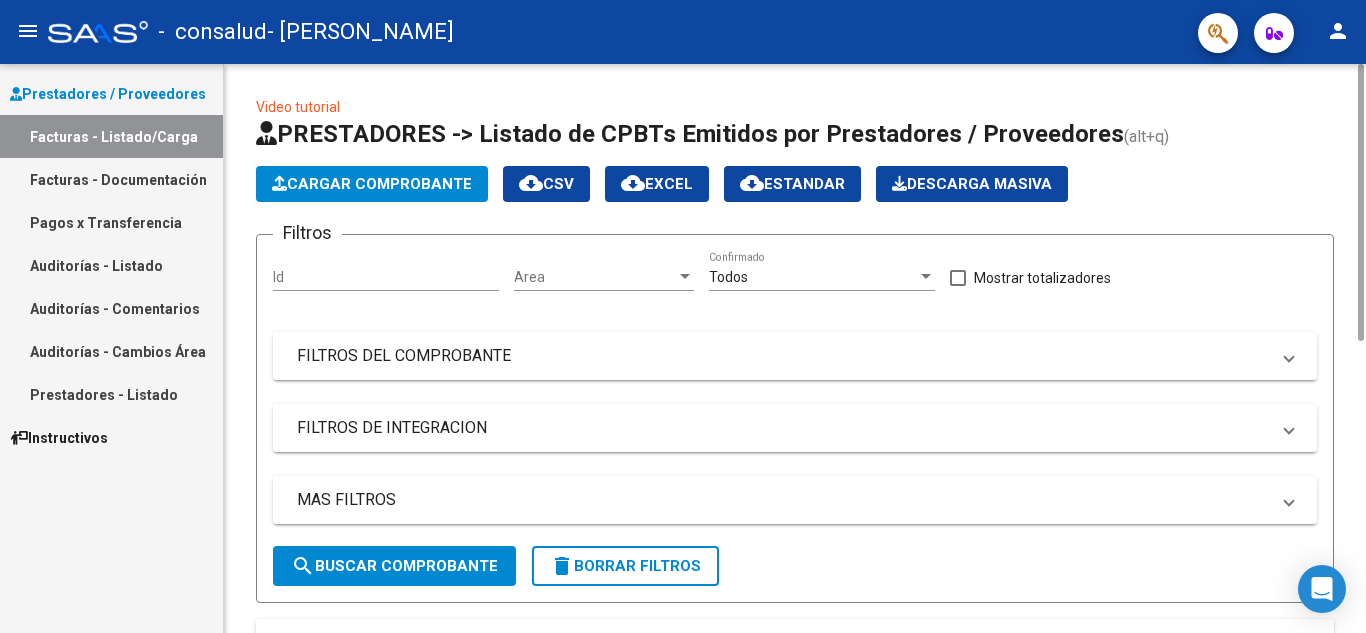 drag, startPoint x: 1360, startPoint y: 409, endPoint x: 1365, endPoint y: -5, distance: 414.03018 